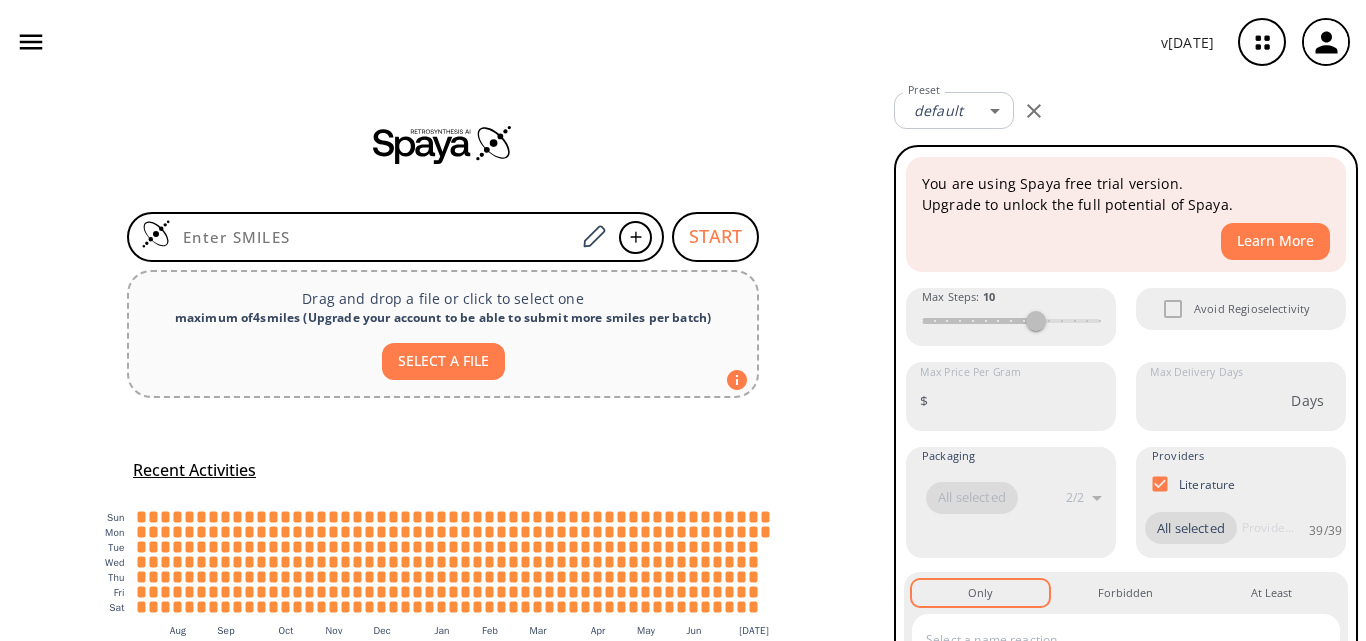 scroll, scrollTop: 0, scrollLeft: 0, axis: both 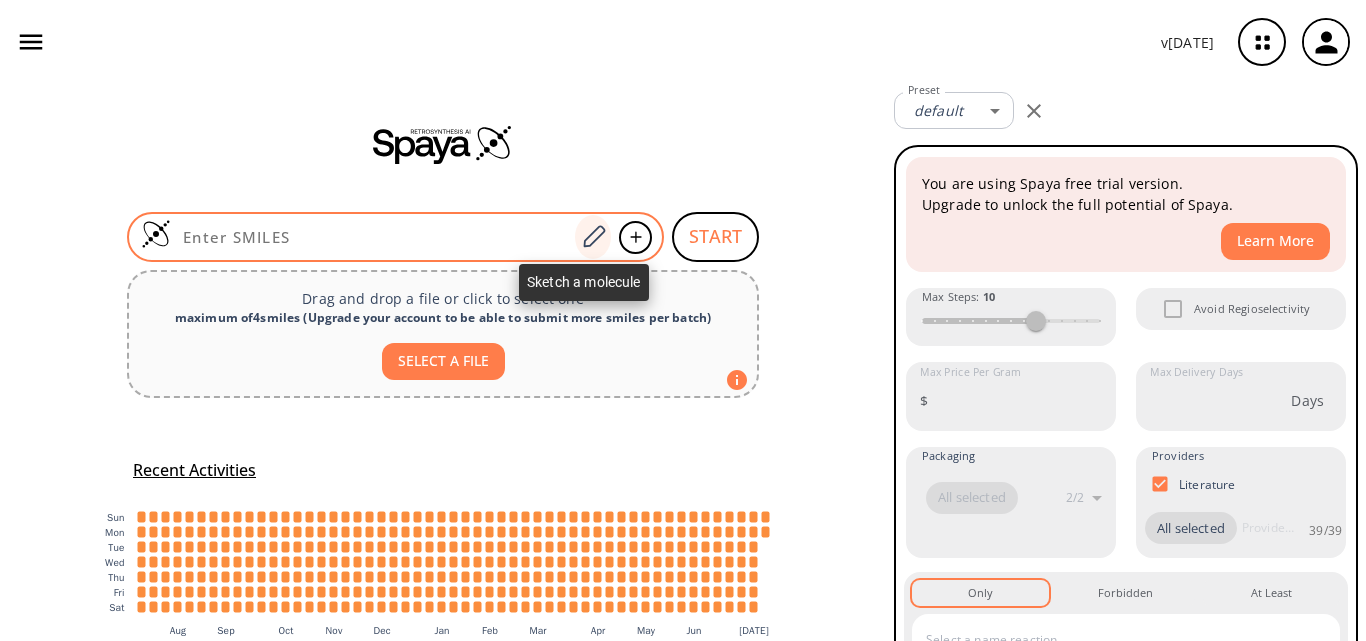 click 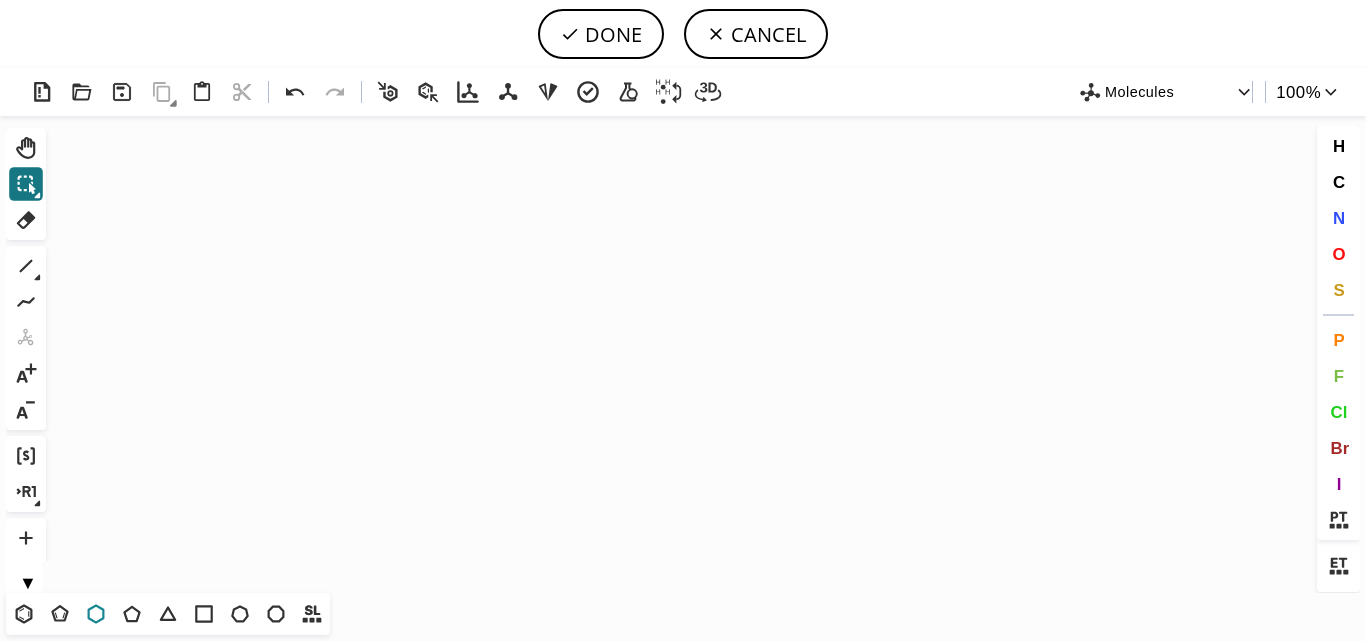 click 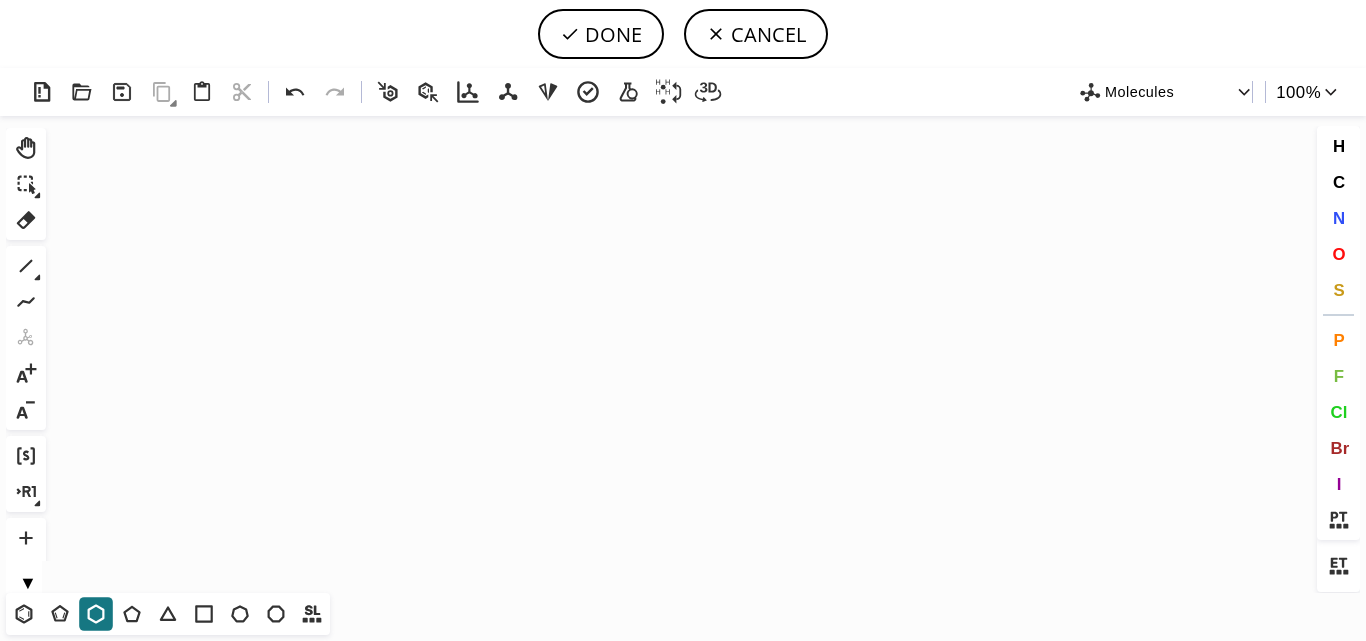 click on "Created with [PERSON_NAME] 2.3.0" 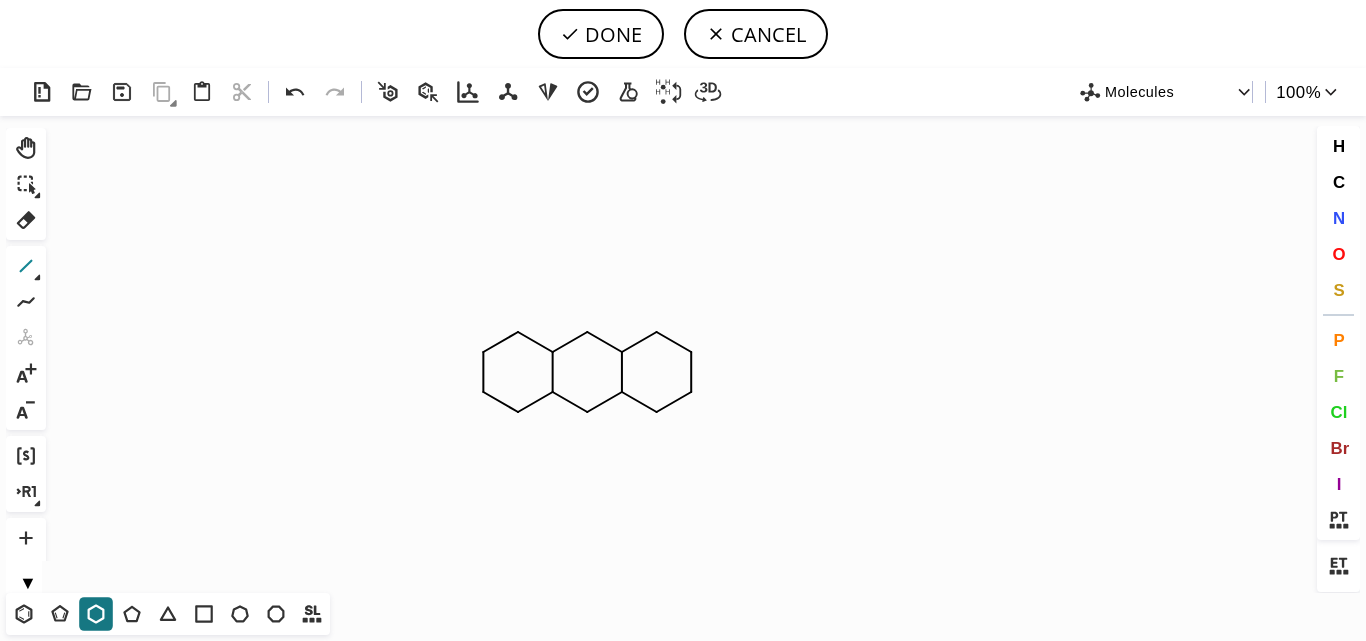 click 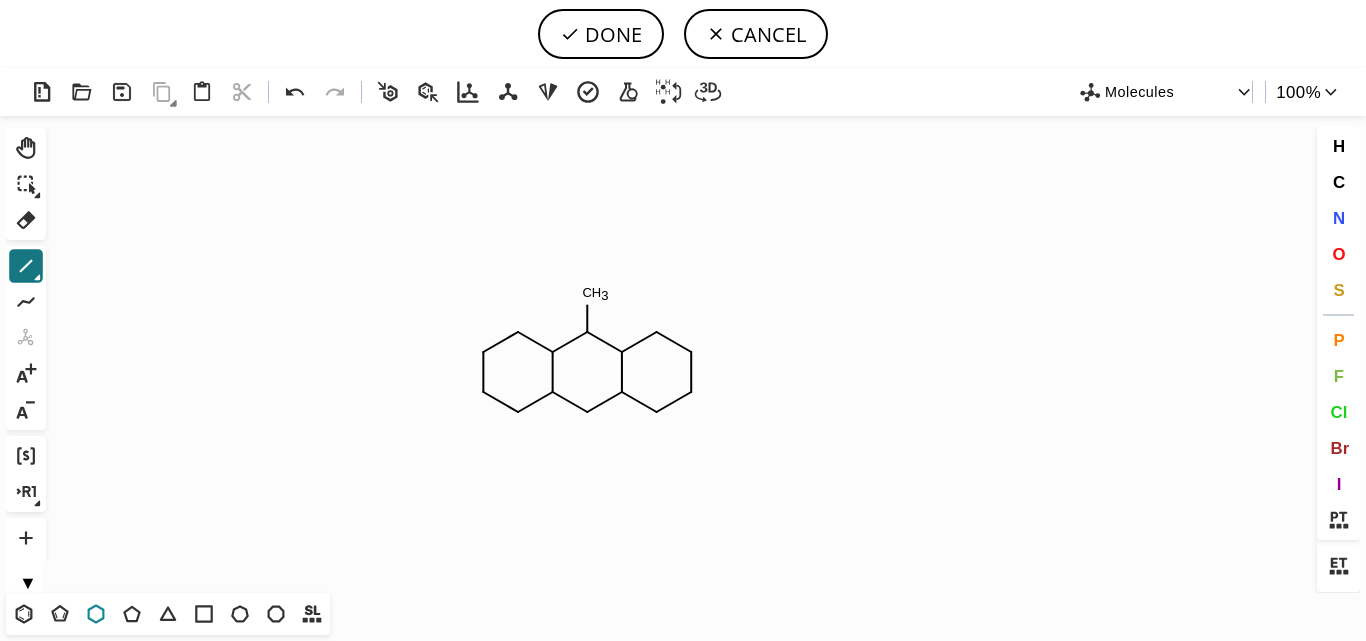 click 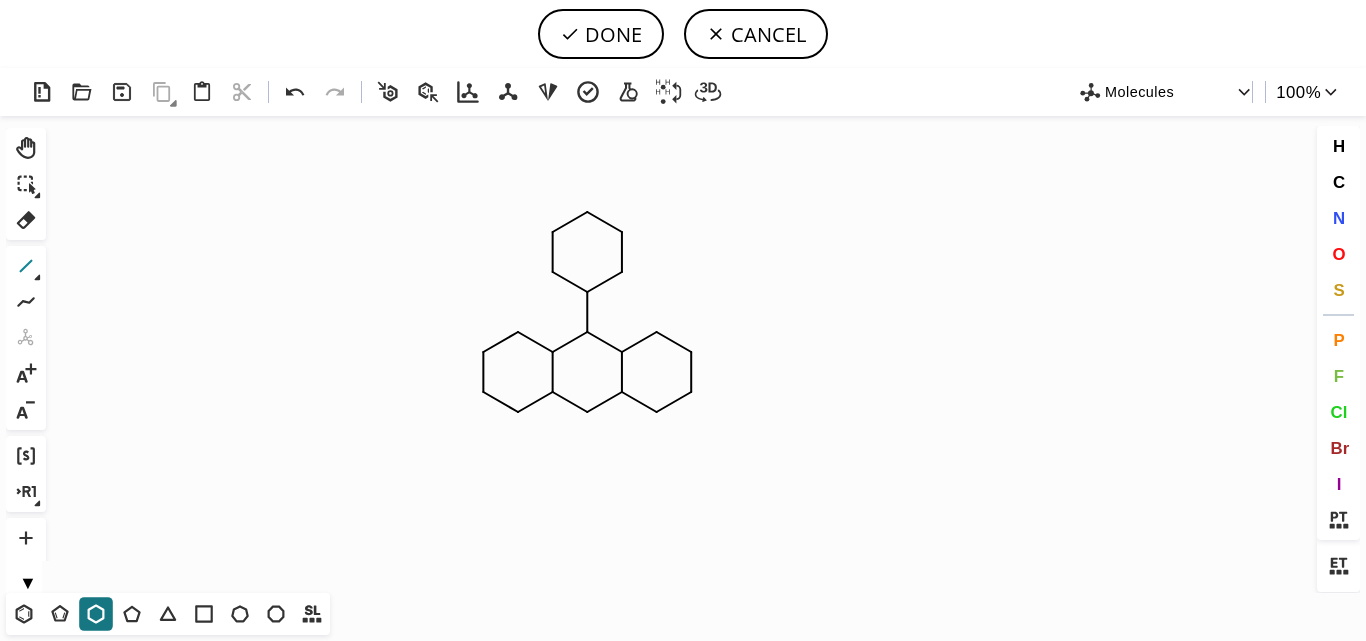 click 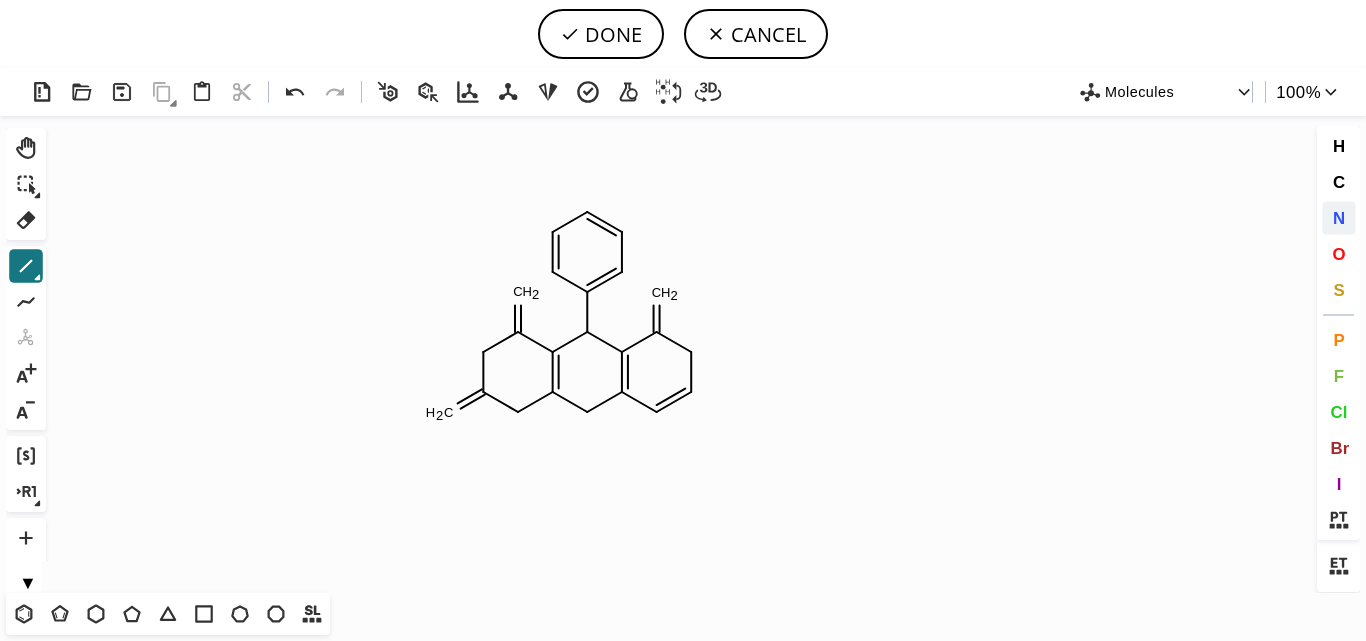 click on "N" at bounding box center [1338, 217] 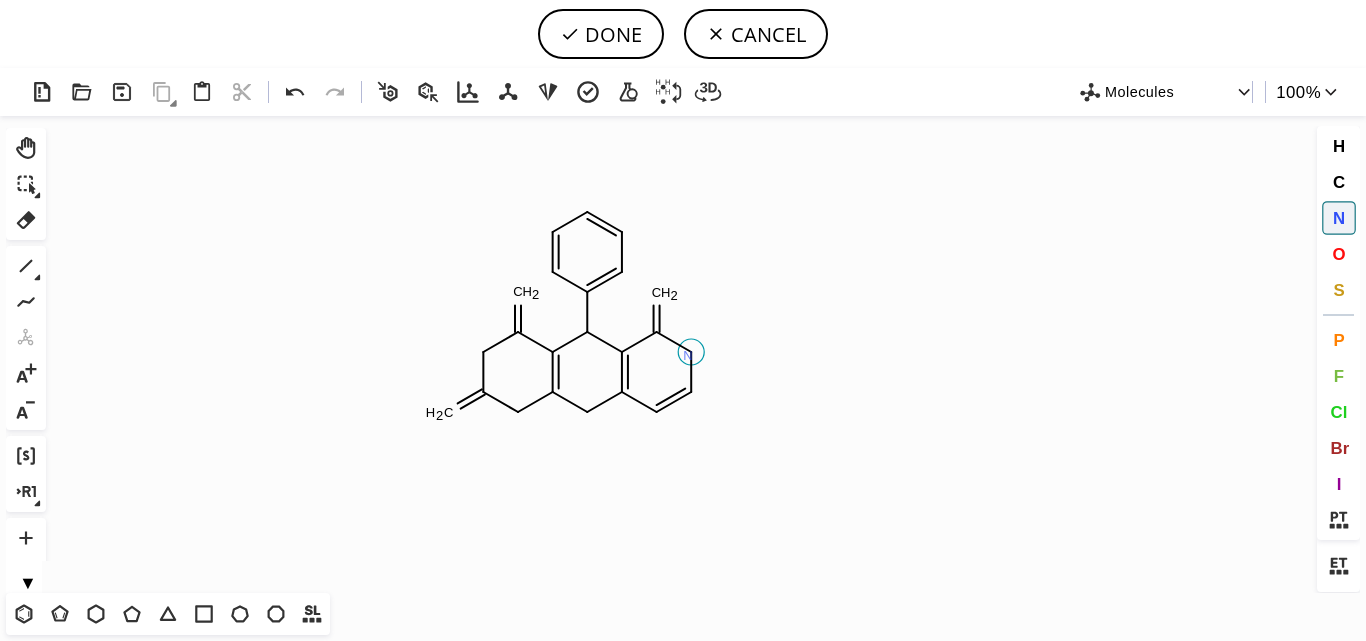 click on "N" 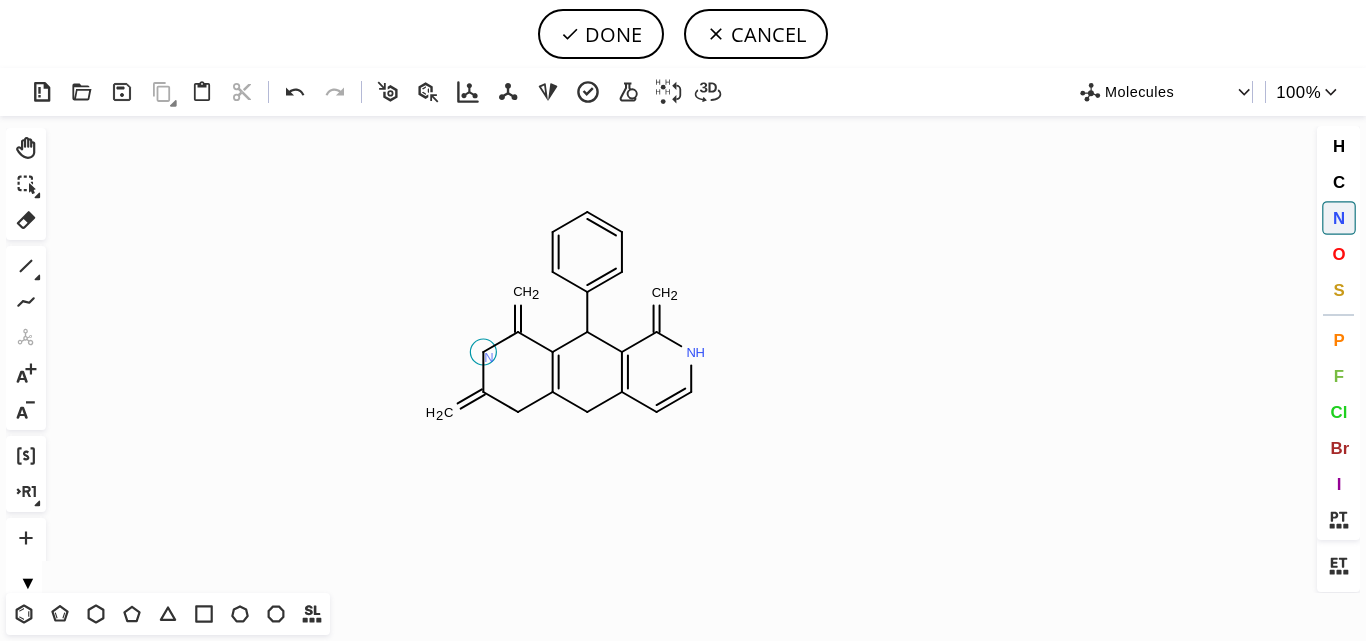 click on "N" 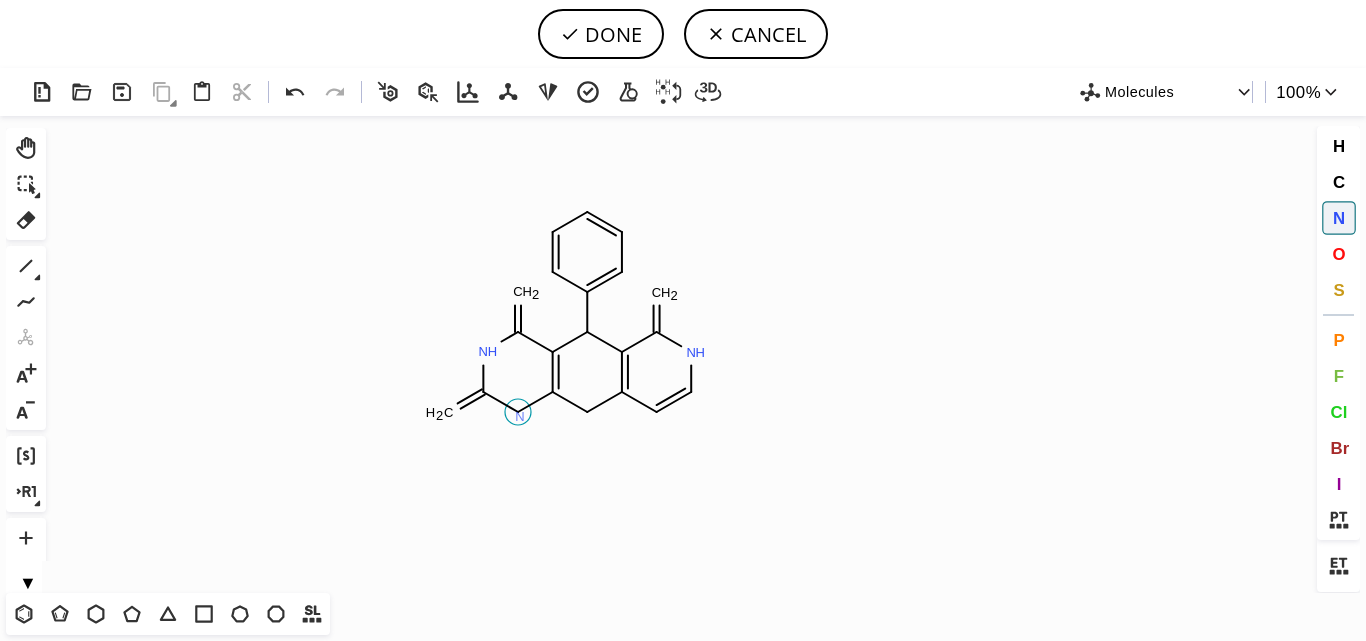 click on "N" 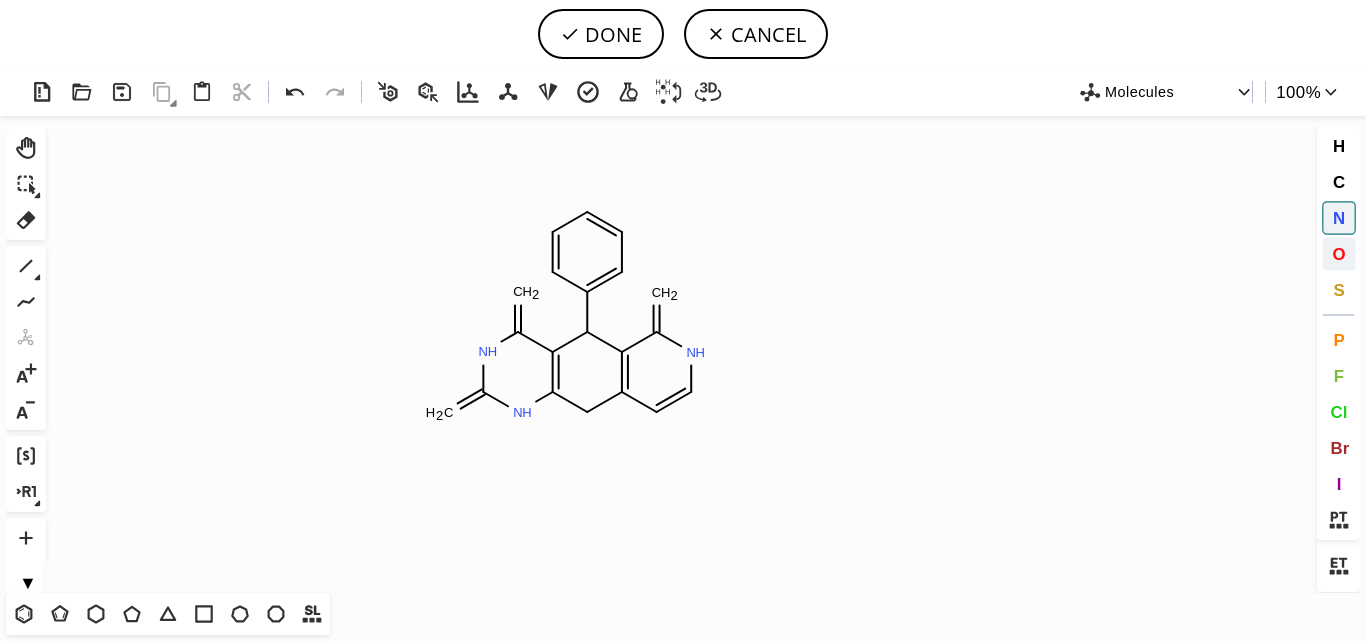 click on "O" at bounding box center (1338, 253) 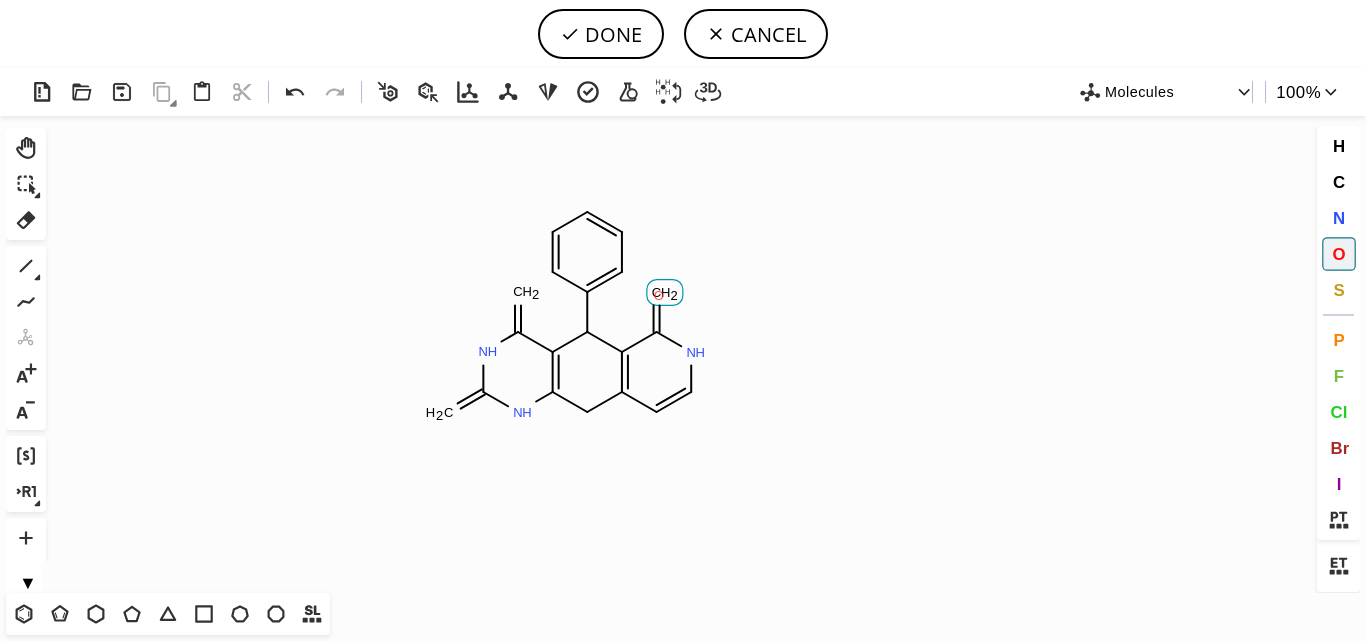 click on "O" 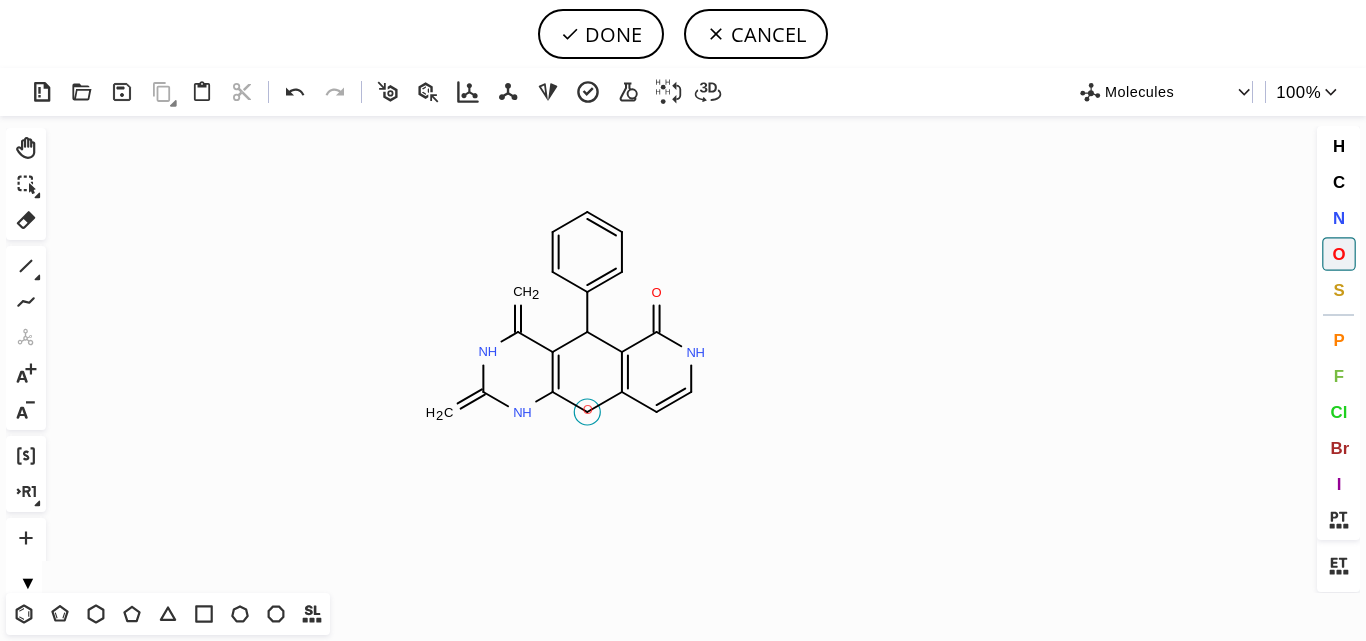 click on "O" 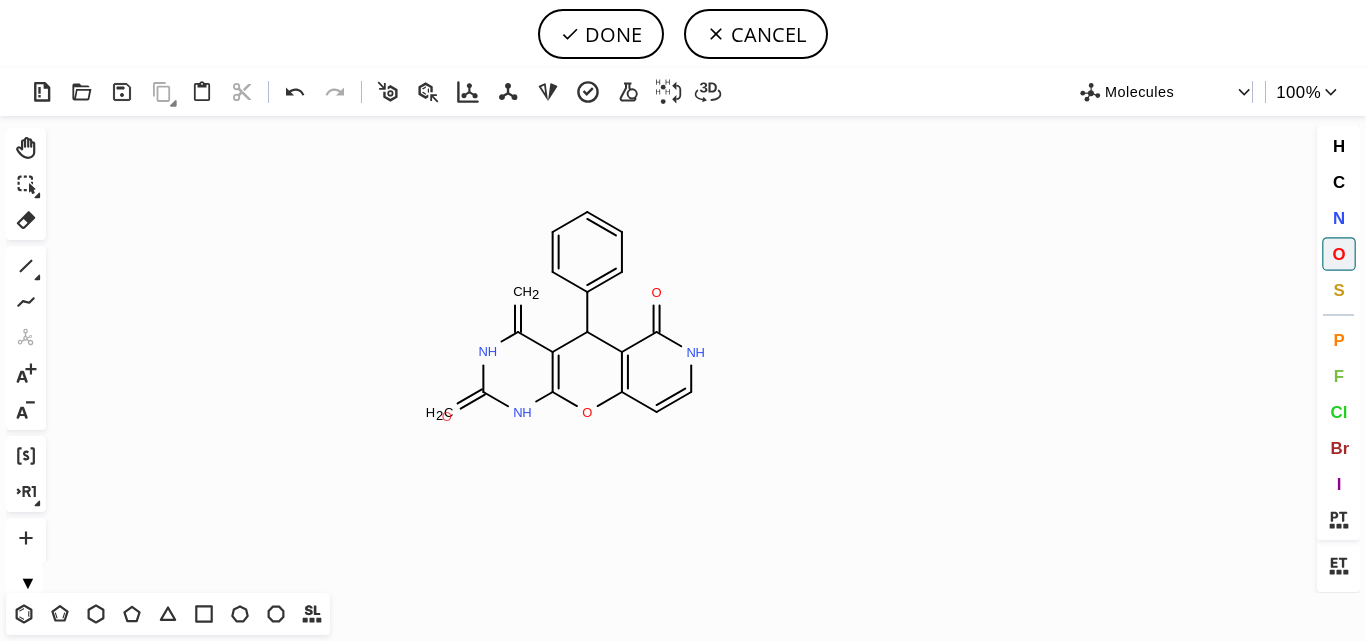 click on "O" 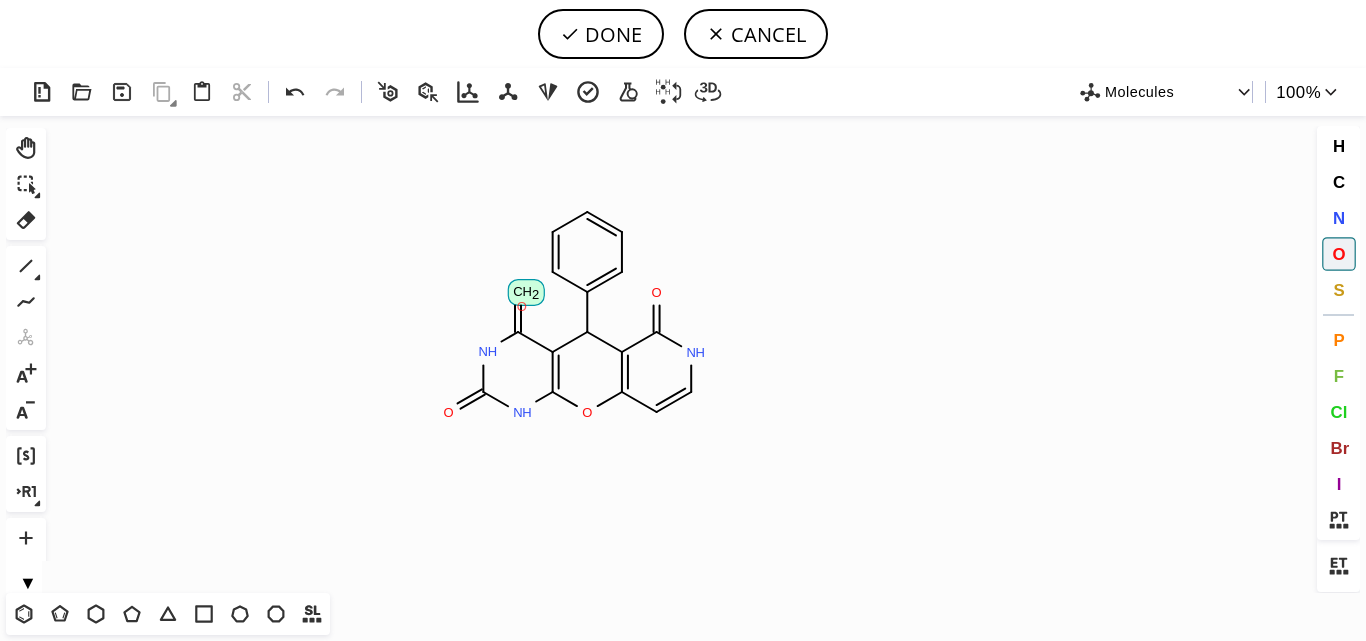 click on "O" 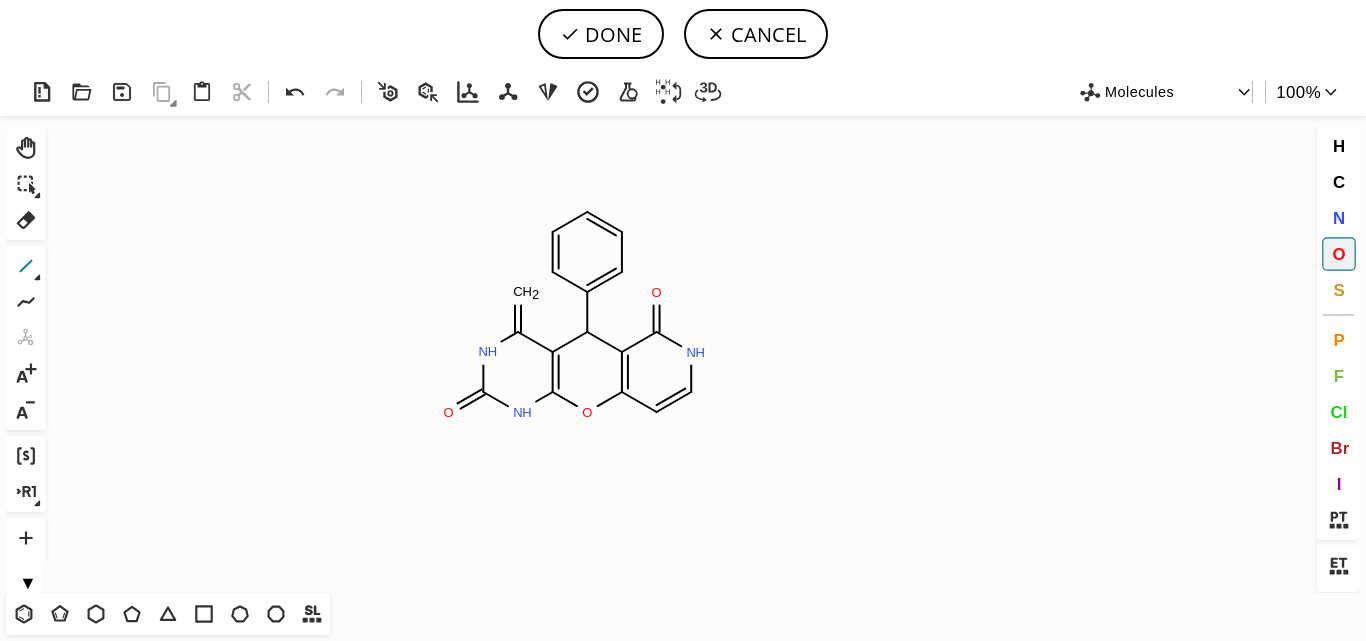 click 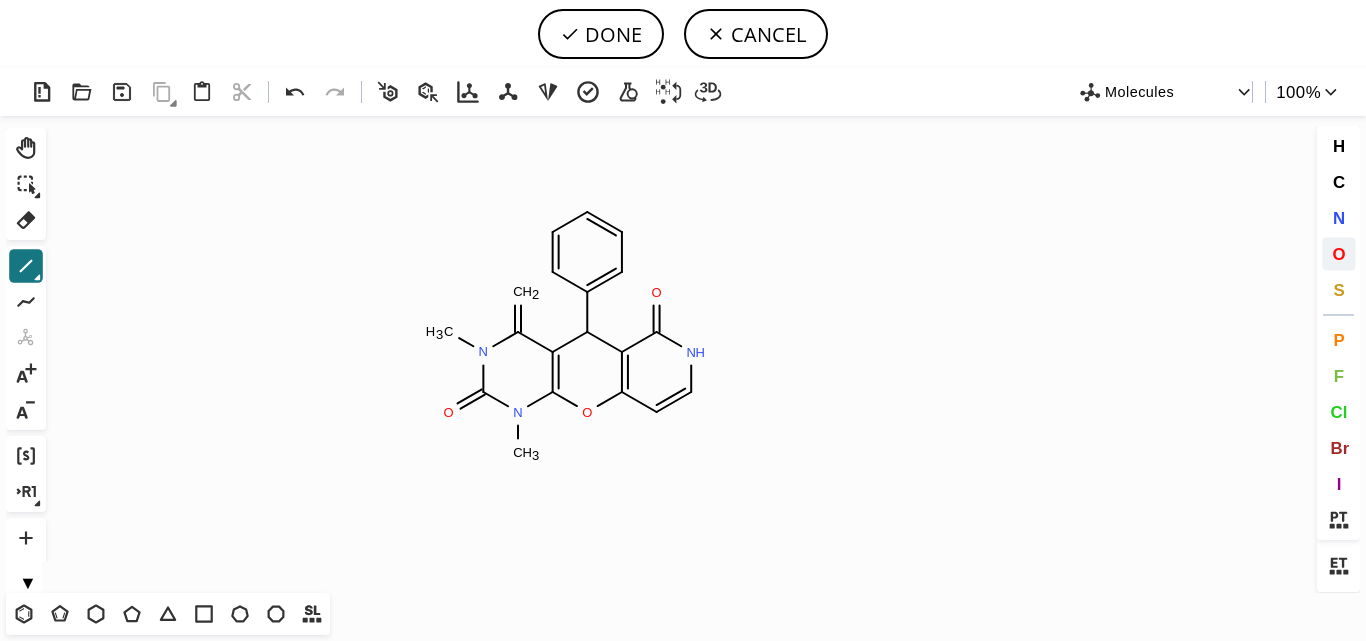 click on "O" at bounding box center (1338, 253) 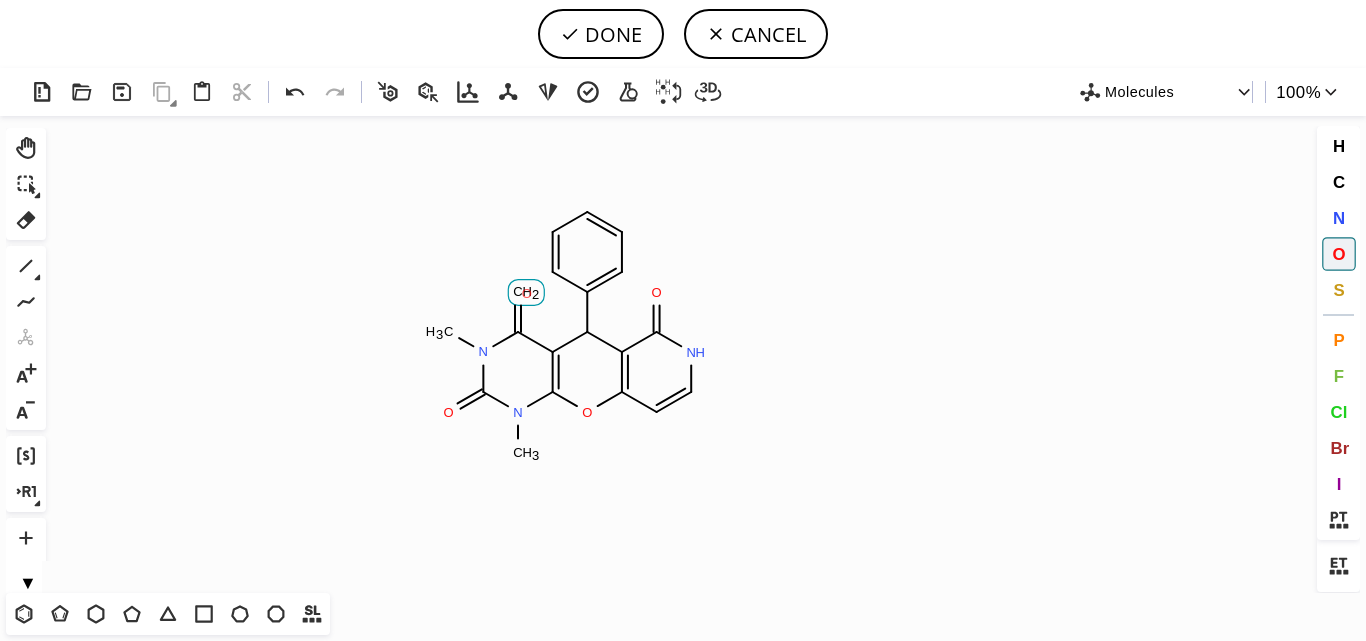 click on "O" 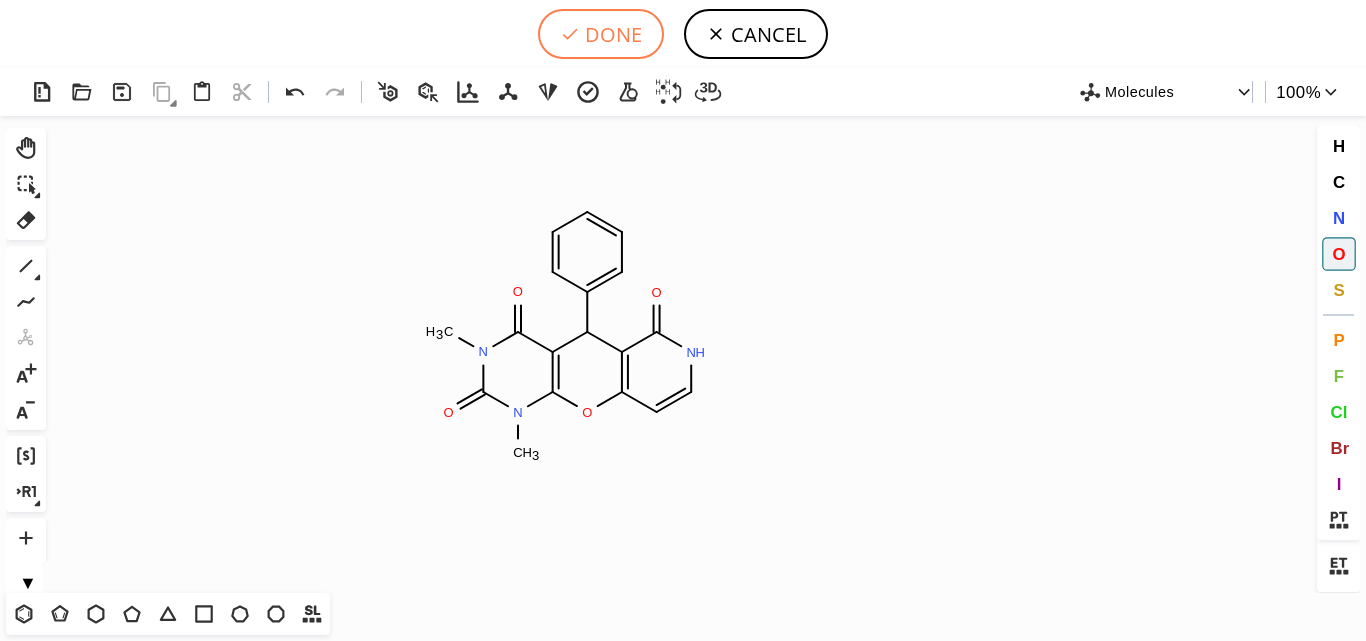 click on "DONE" at bounding box center [601, 34] 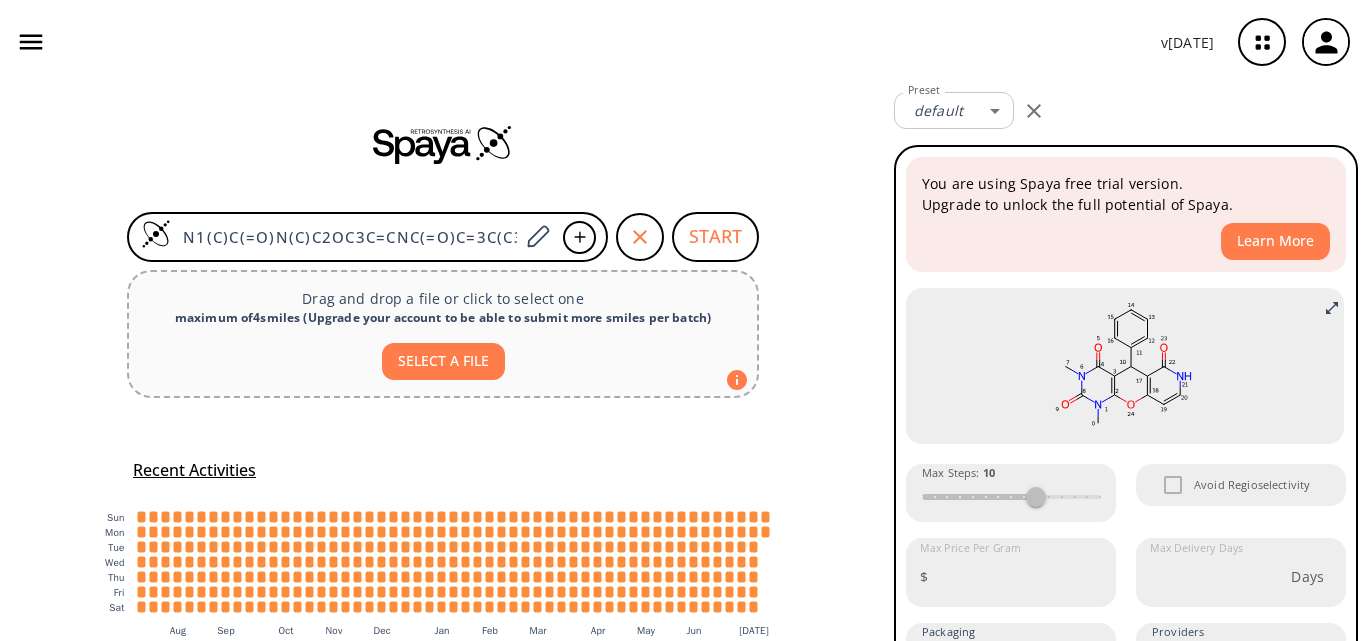 scroll, scrollTop: 92, scrollLeft: 0, axis: vertical 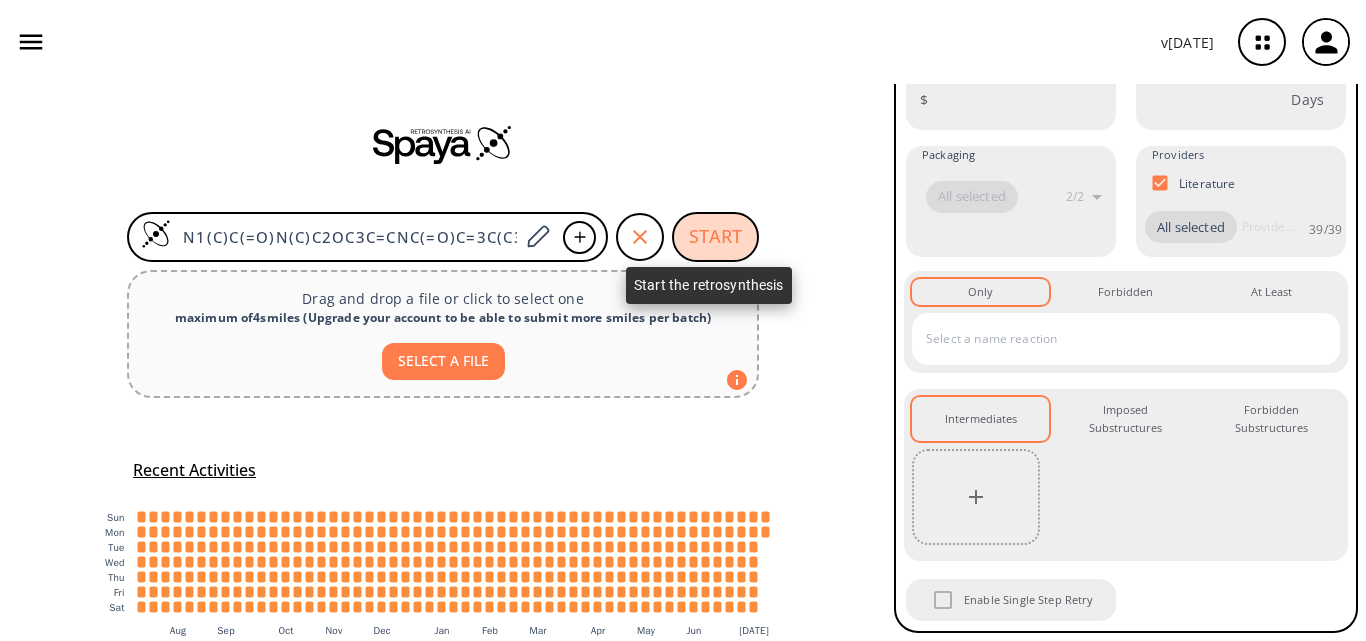 click on "START" at bounding box center (715, 237) 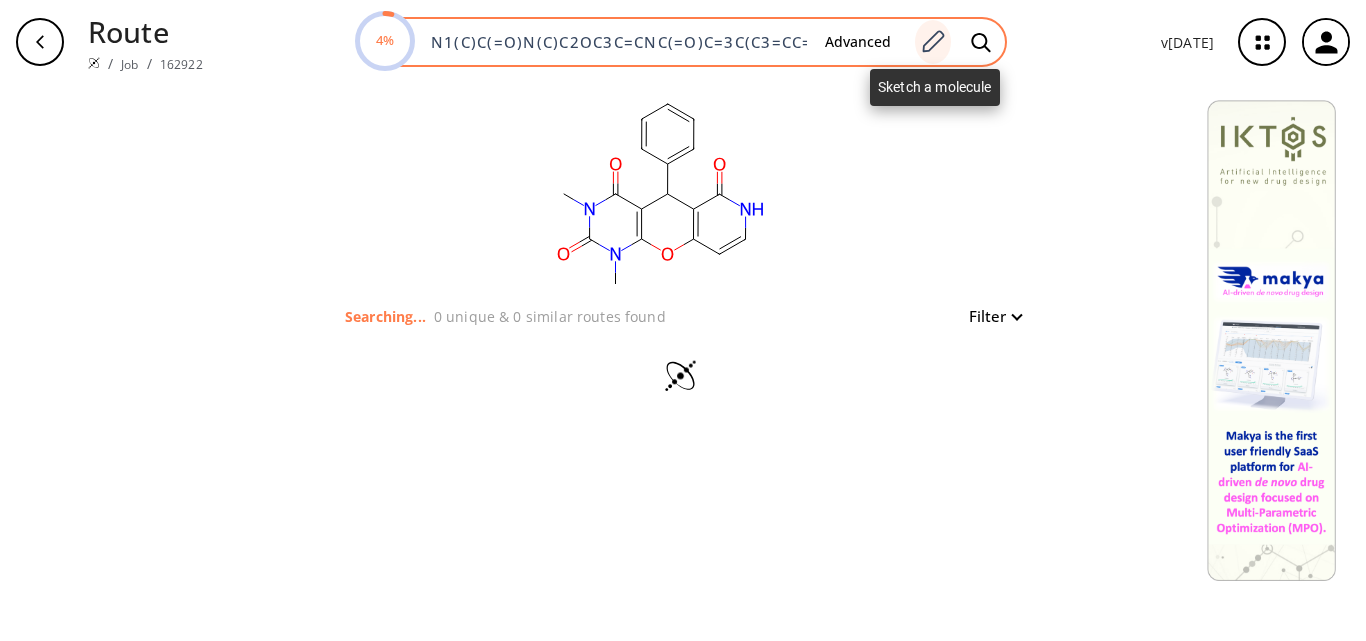 click 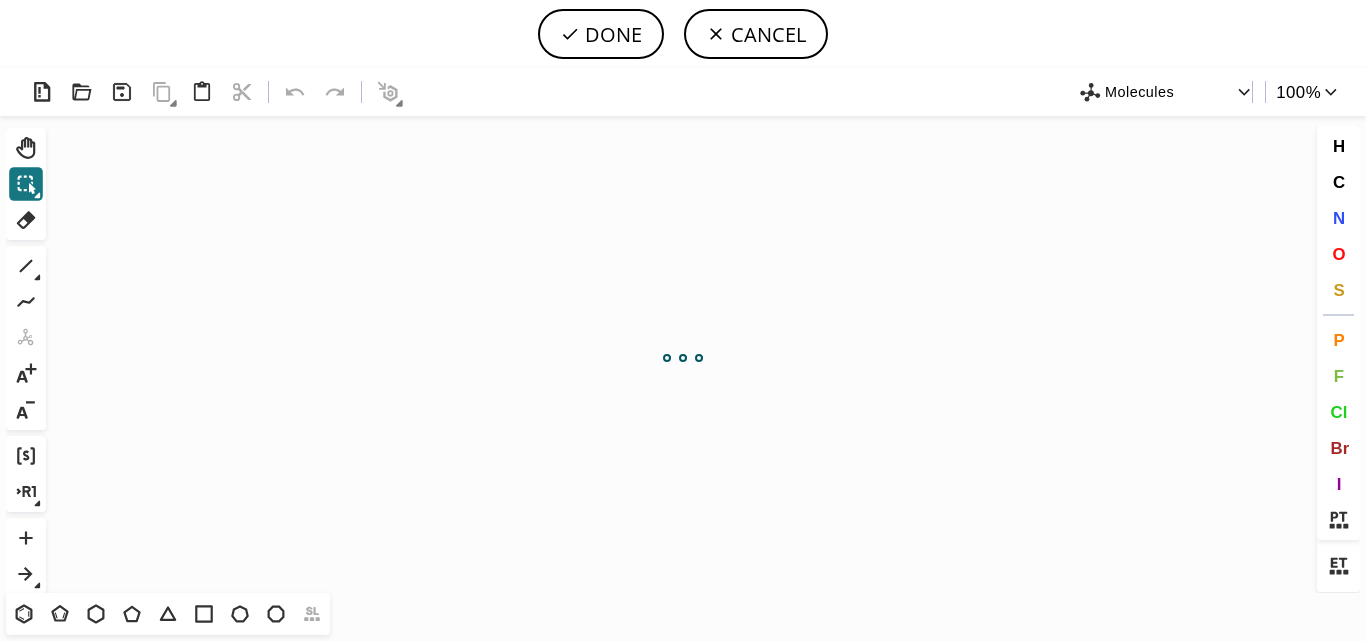 scroll, scrollTop: 0, scrollLeft: 0, axis: both 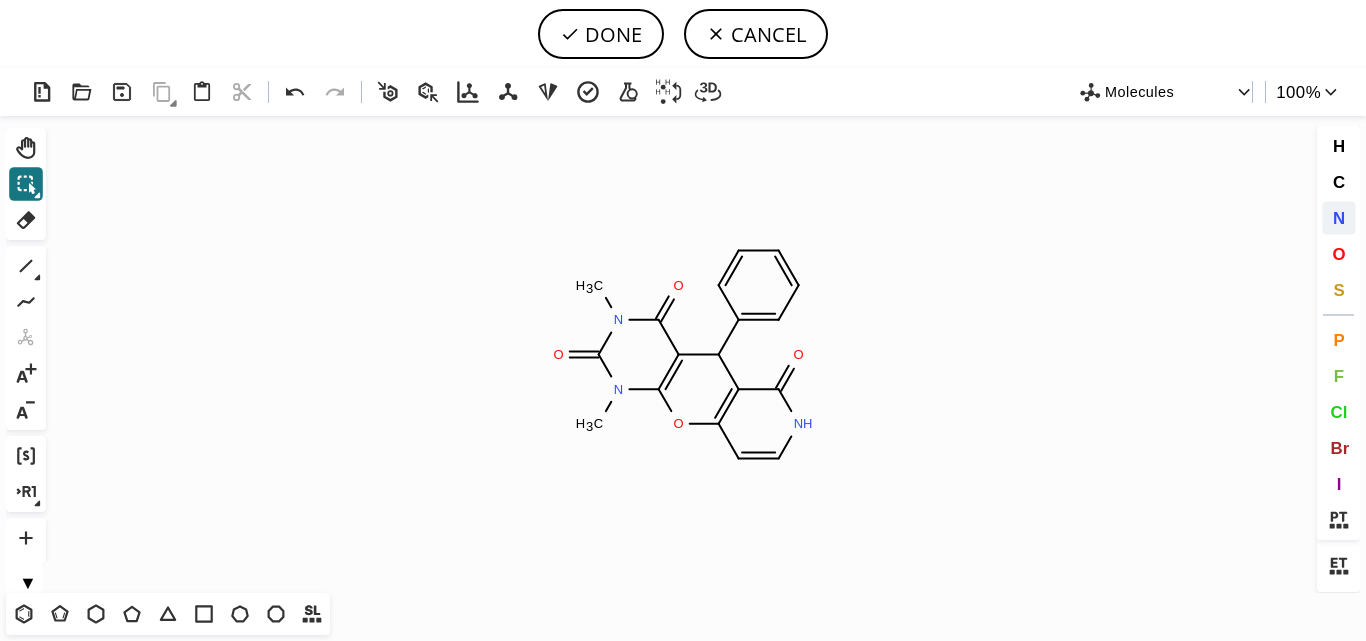 click on "N" at bounding box center [1338, 217] 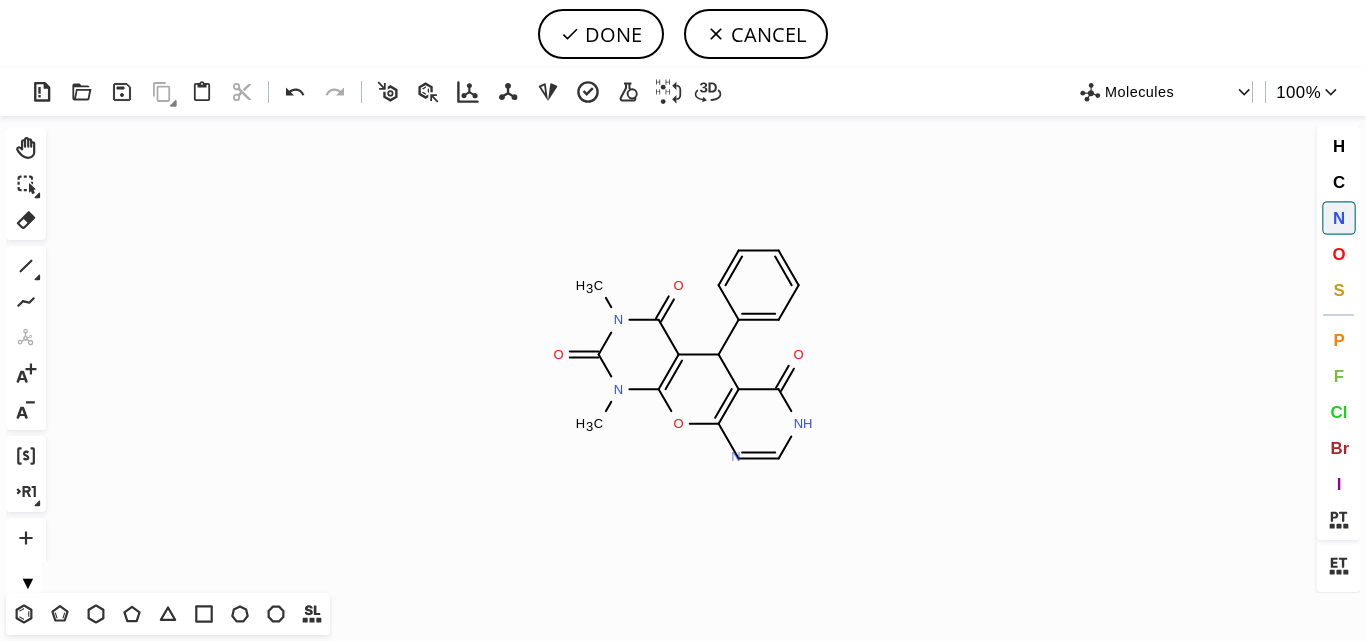 click on "N" 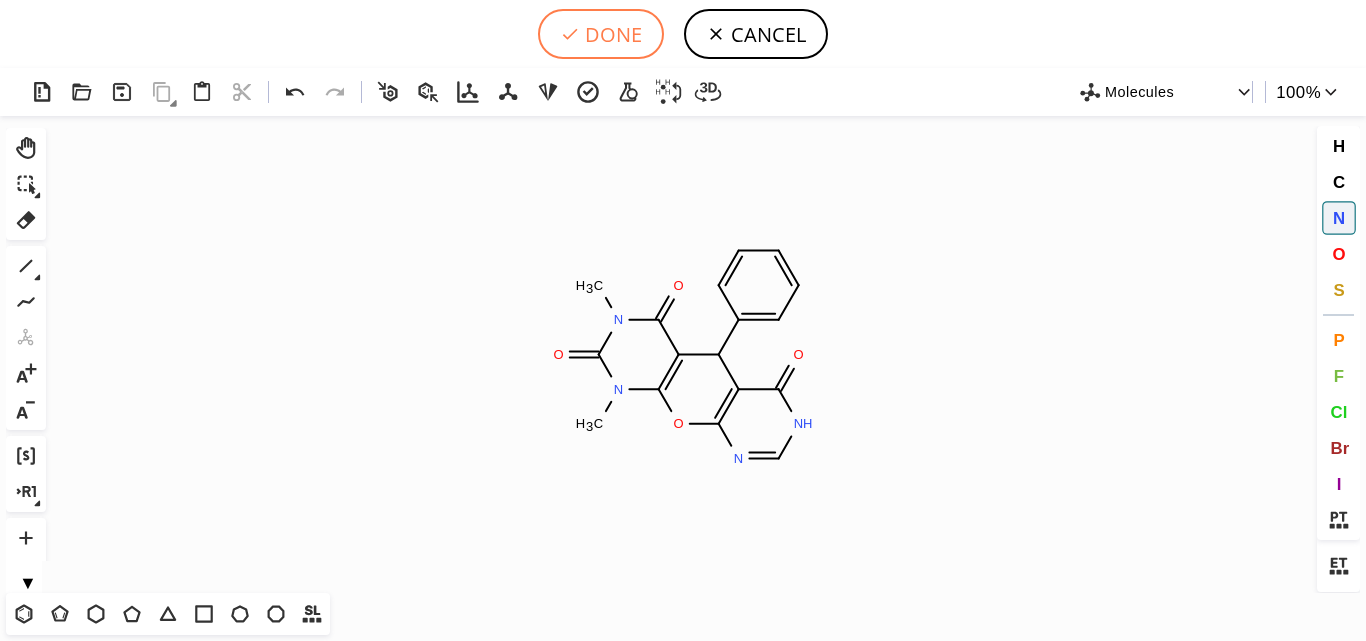 click on "DONE" at bounding box center (601, 34) 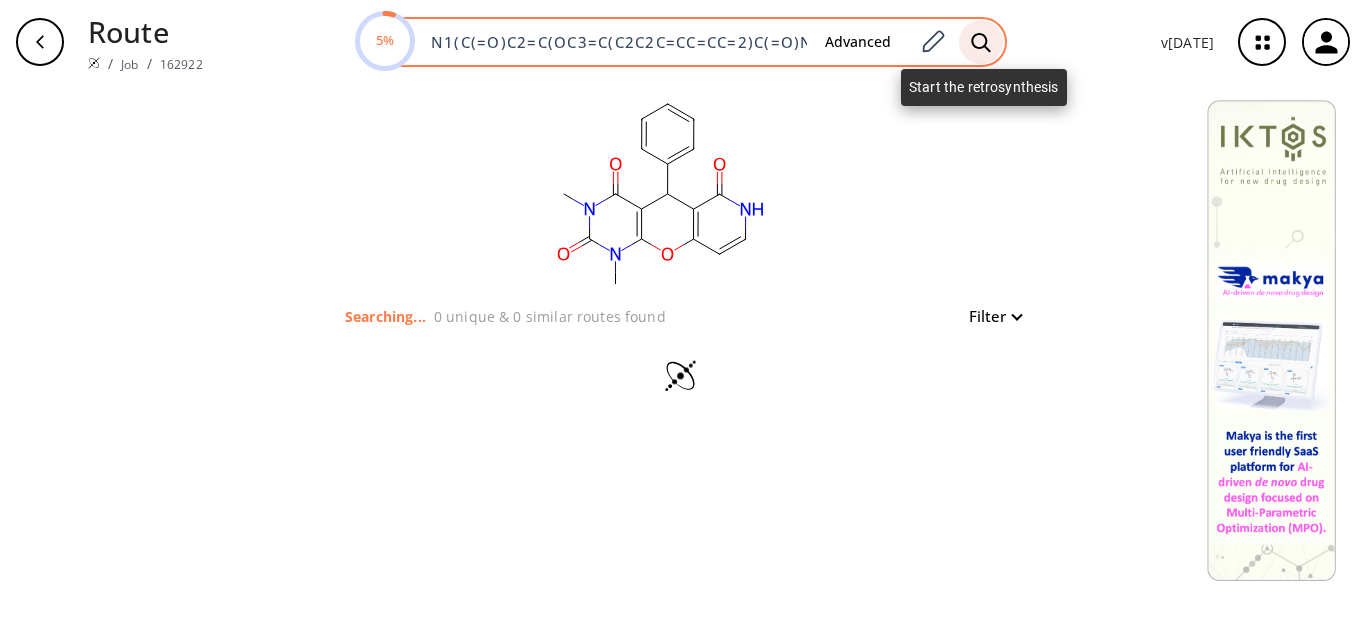 click 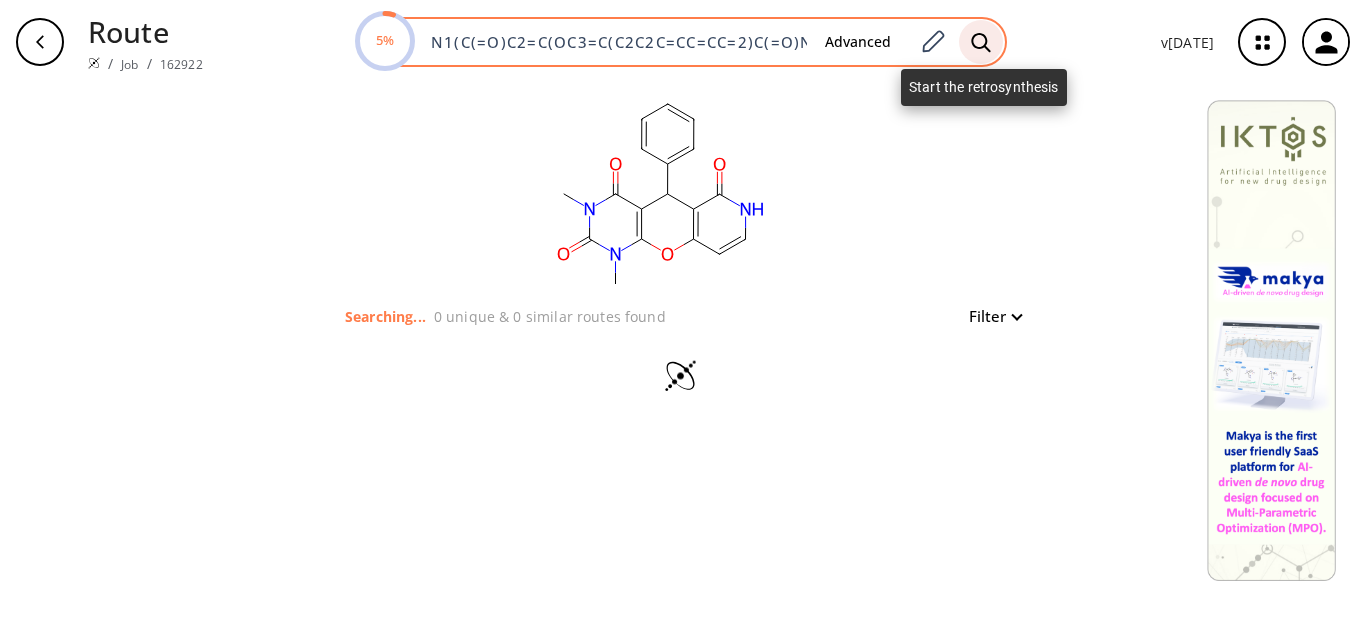 scroll, scrollTop: 0, scrollLeft: 146, axis: horizontal 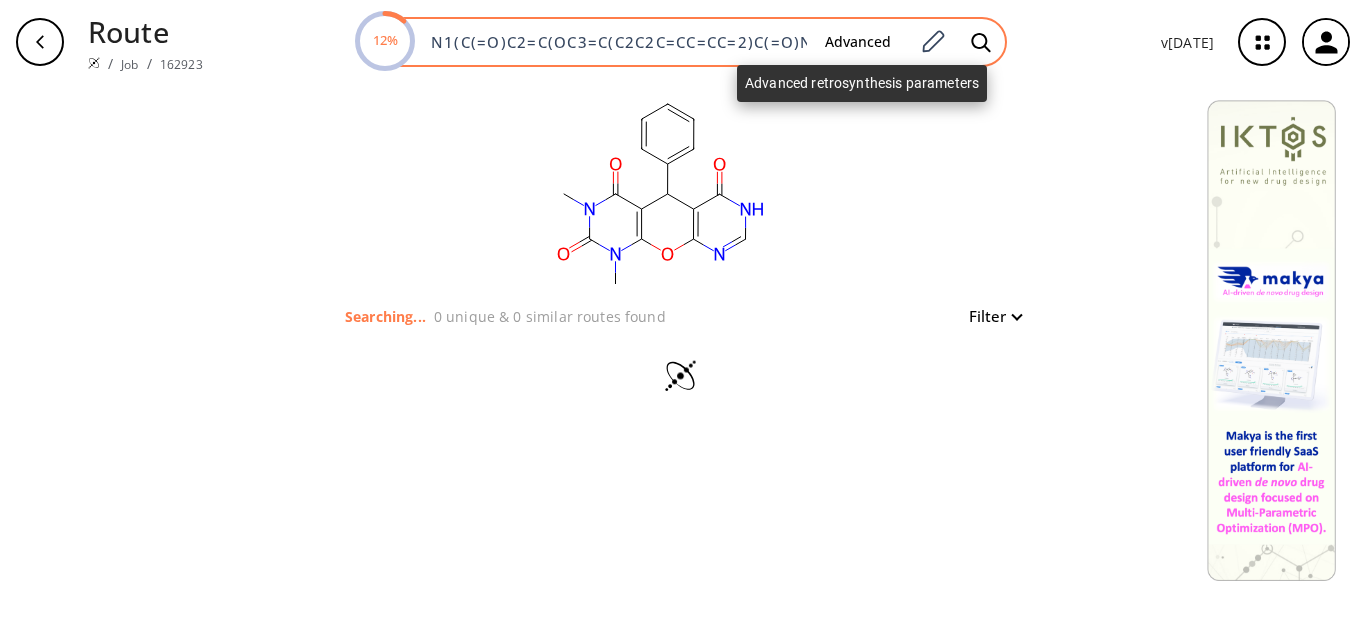 click on "Advanced" at bounding box center [858, 42] 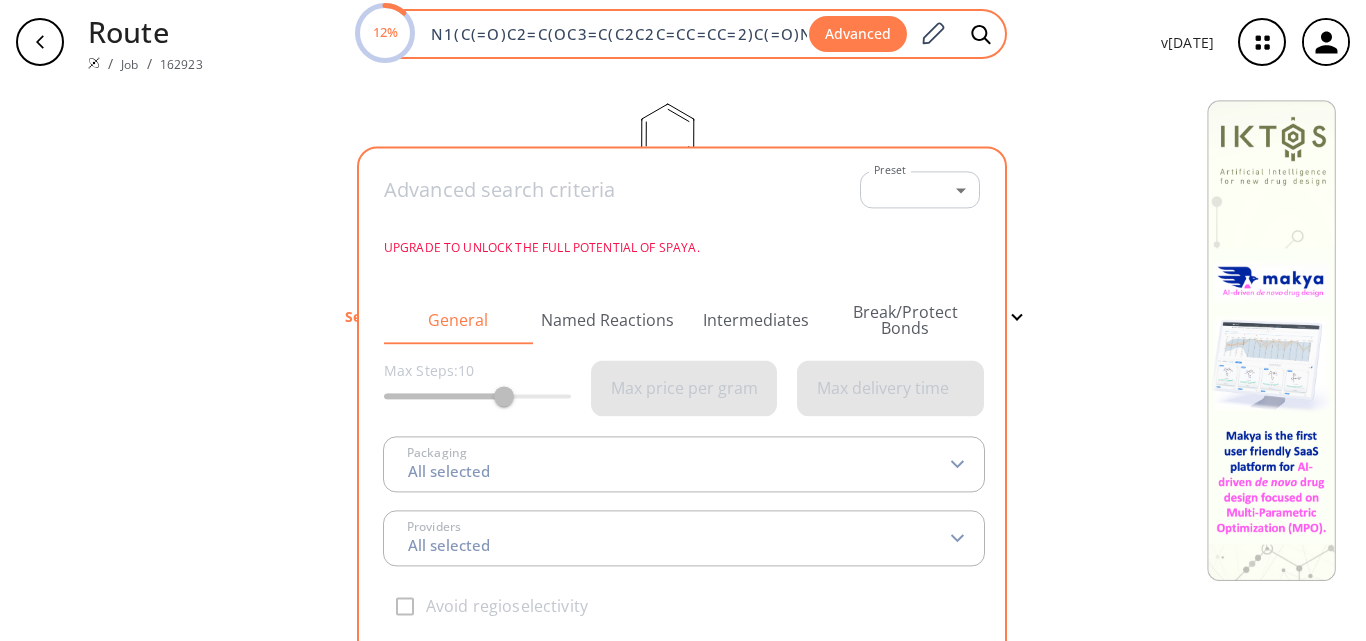 type on "All selected" 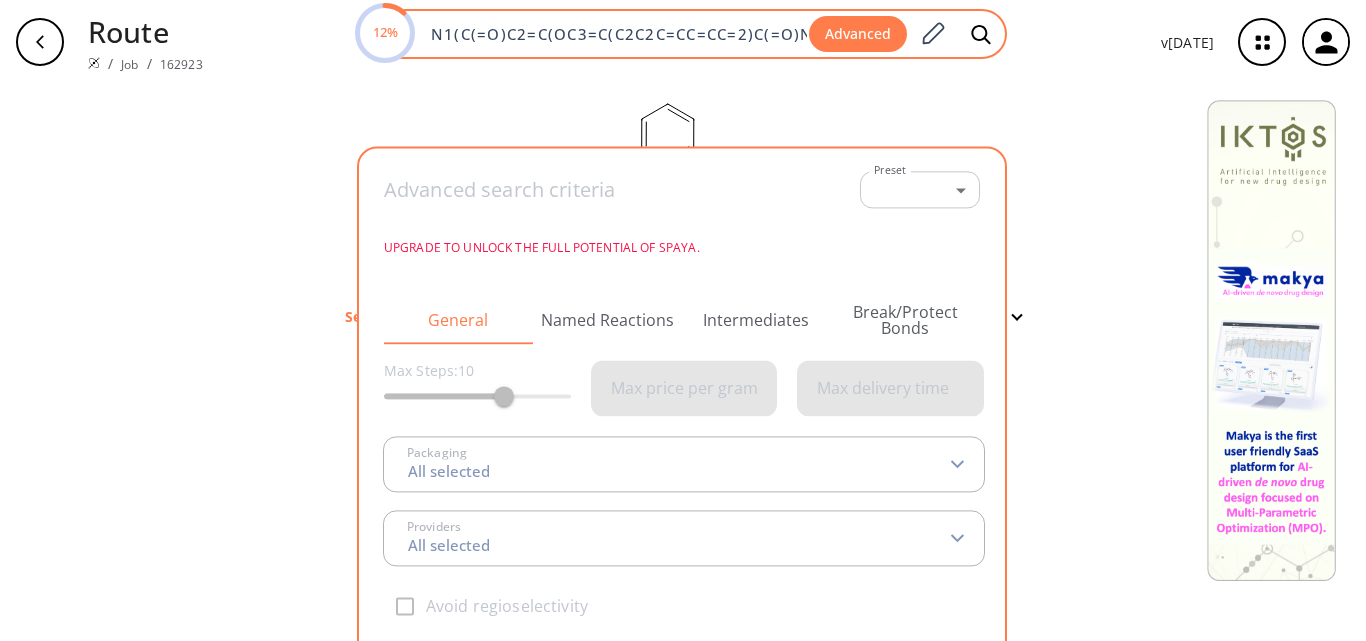 type on "All selected" 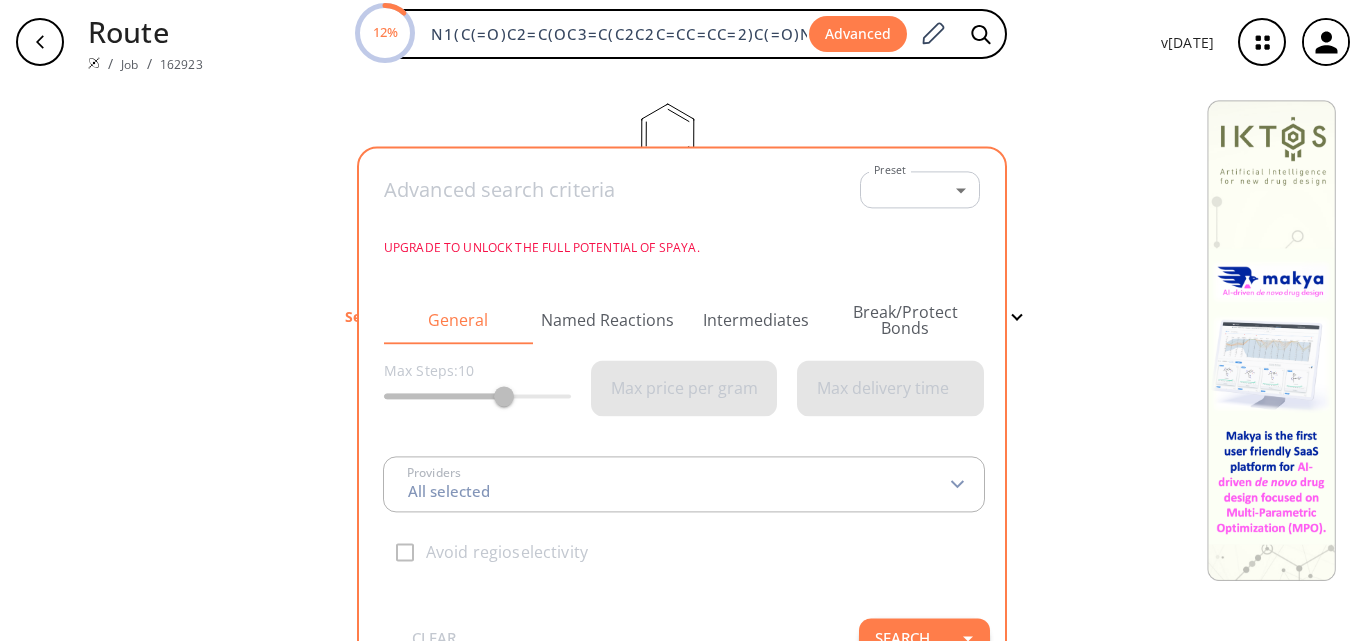 type on "All selected" 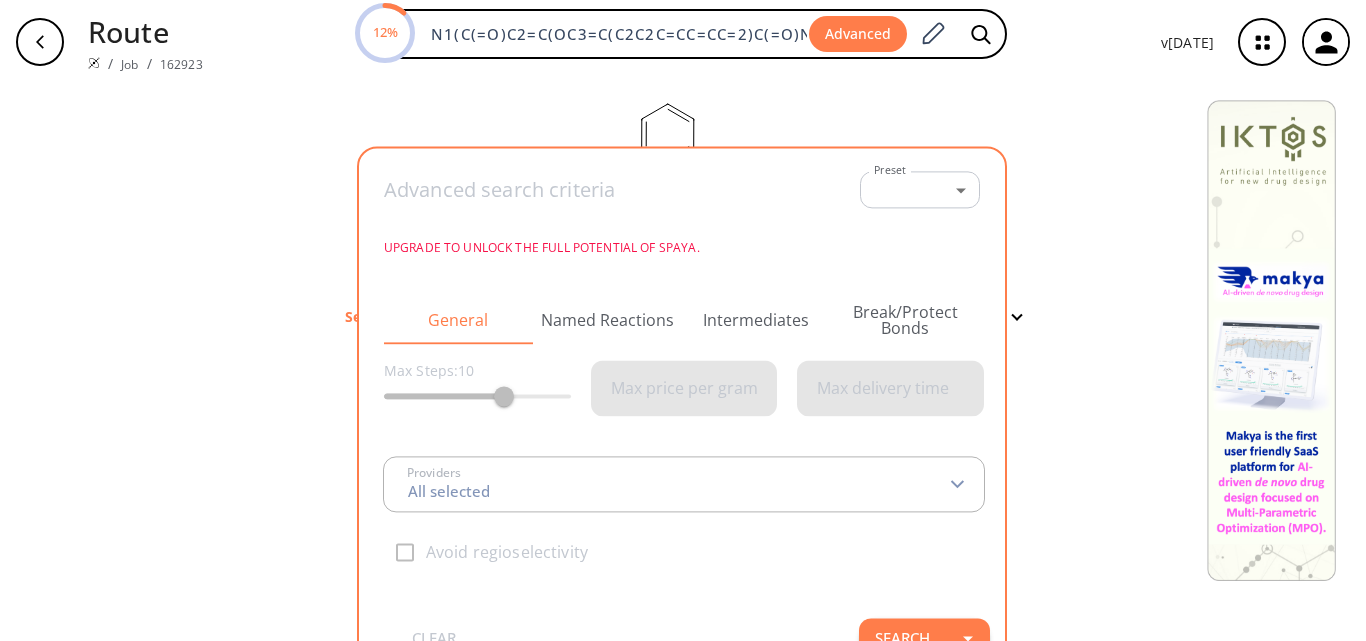 type on "All selected" 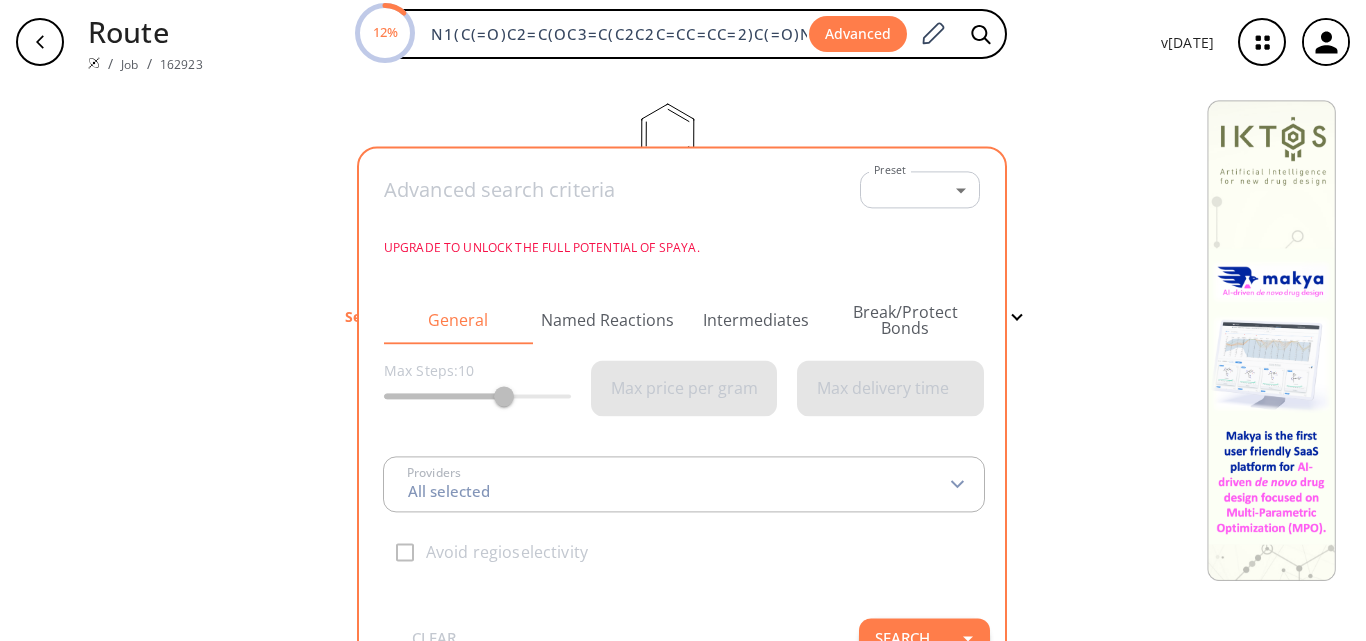 scroll, scrollTop: 0, scrollLeft: 146, axis: horizontal 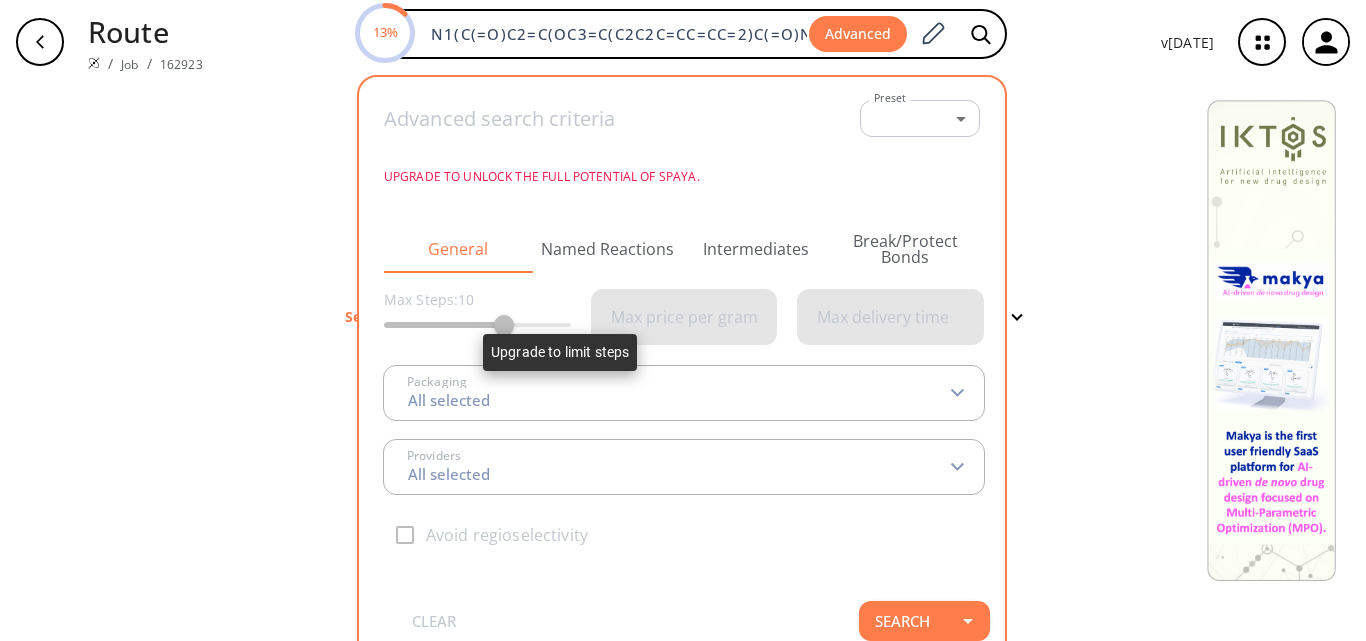 drag, startPoint x: 505, startPoint y: 328, endPoint x: 561, endPoint y: 329, distance: 56.008926 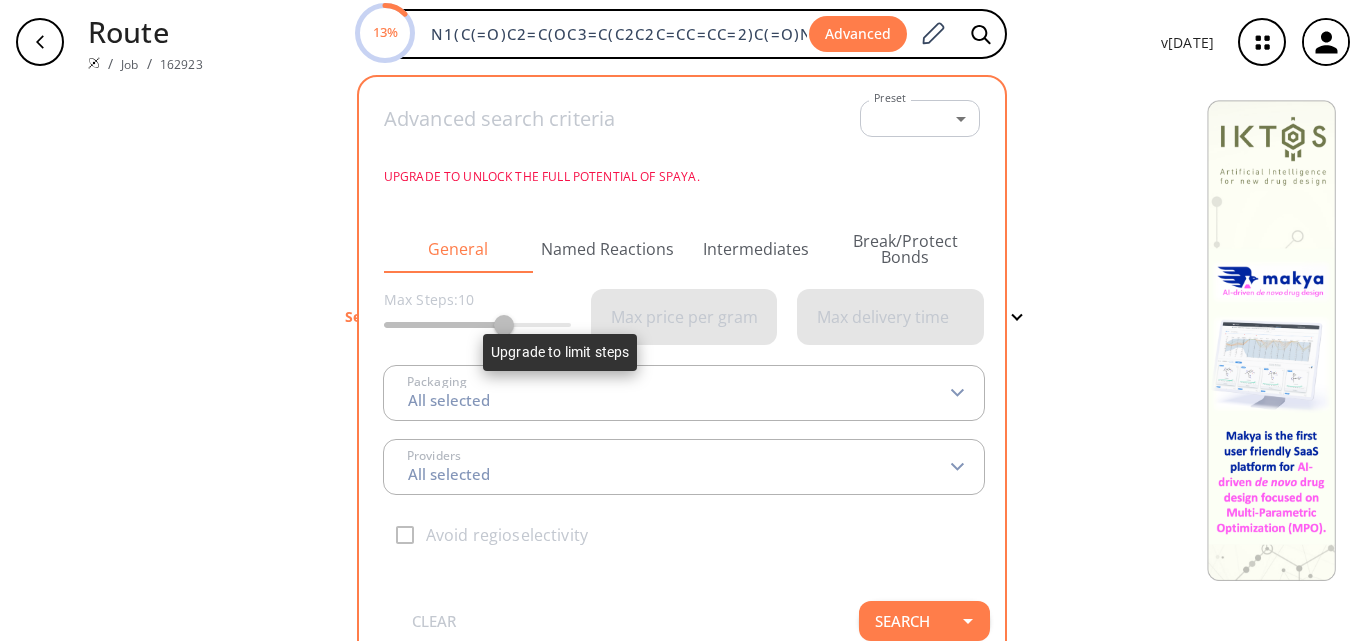 click on "Max Steps:  10" at bounding box center (477, 317) 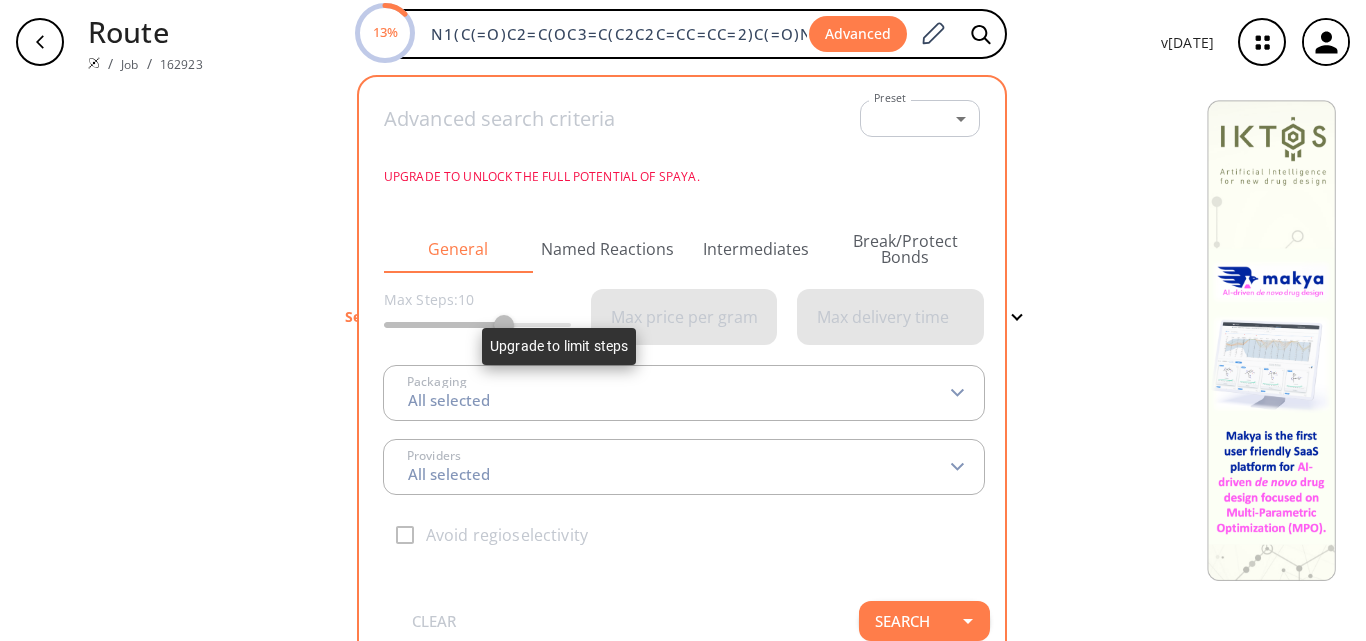 click on "Max Steps:  10" at bounding box center [477, 317] 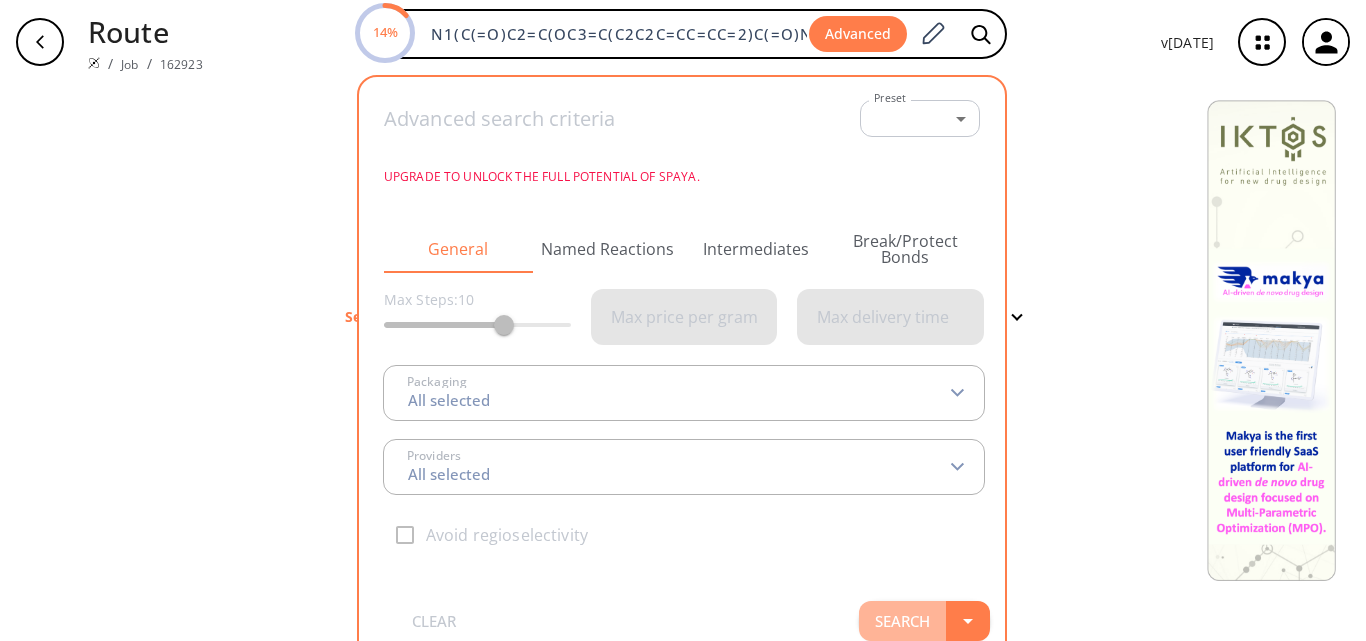 click on "Search" at bounding box center (902, 621) 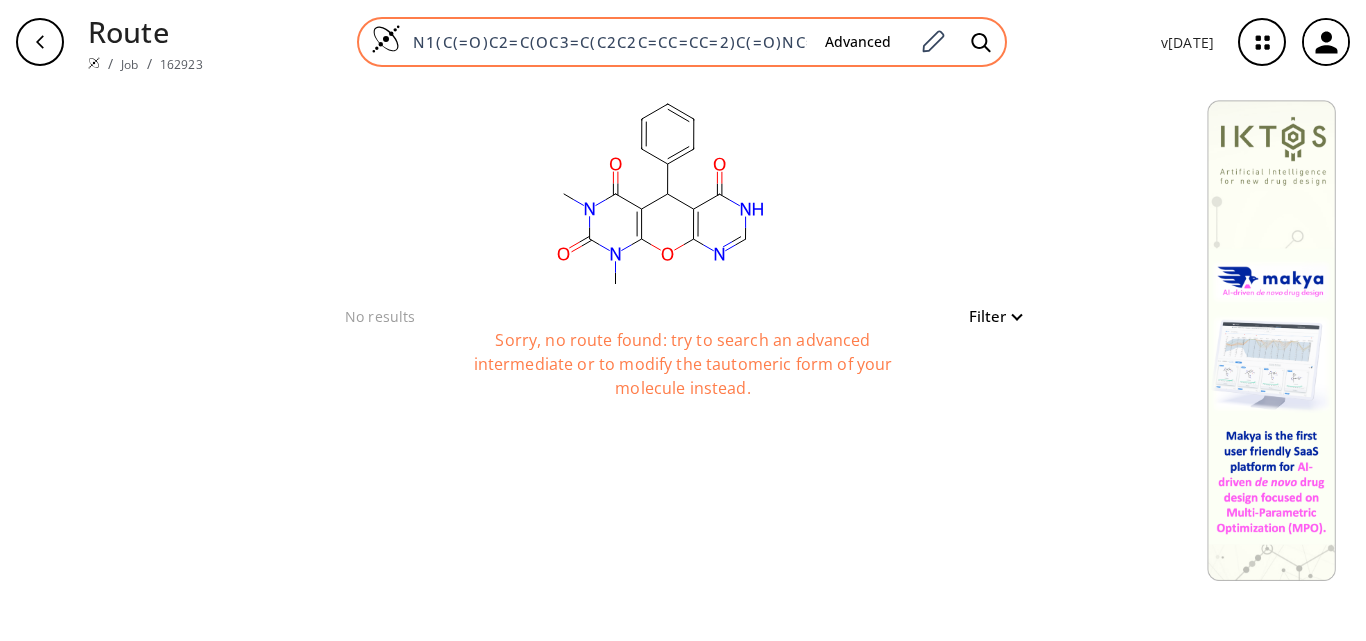 click on "N1(C(=O)C2=C(OC3=C(C2C2C=CC=CC=2)C(=O)NC=N3)N(C)C1=O)C" at bounding box center [605, 42] 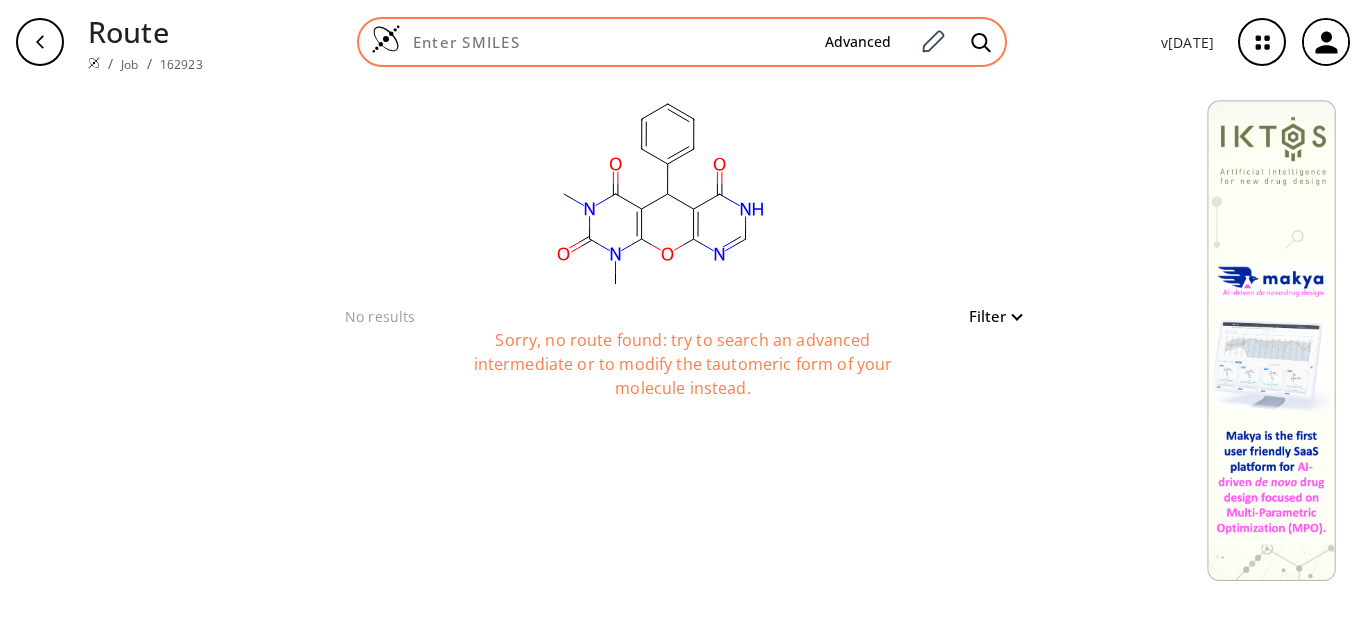 paste on "COCCOC1=C(C=C2C(=C1)C(=NC=N2)NC3=CC=CC(=C3)C#C)OCCOC" 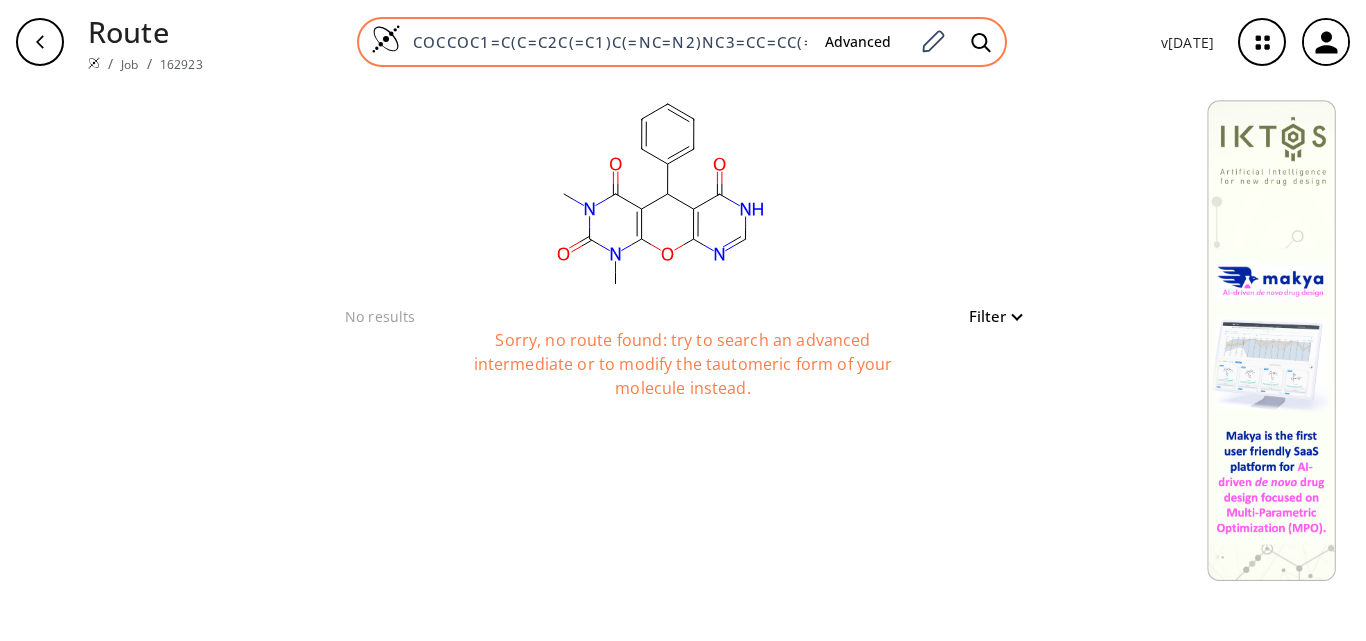 scroll, scrollTop: 0, scrollLeft: 126, axis: horizontal 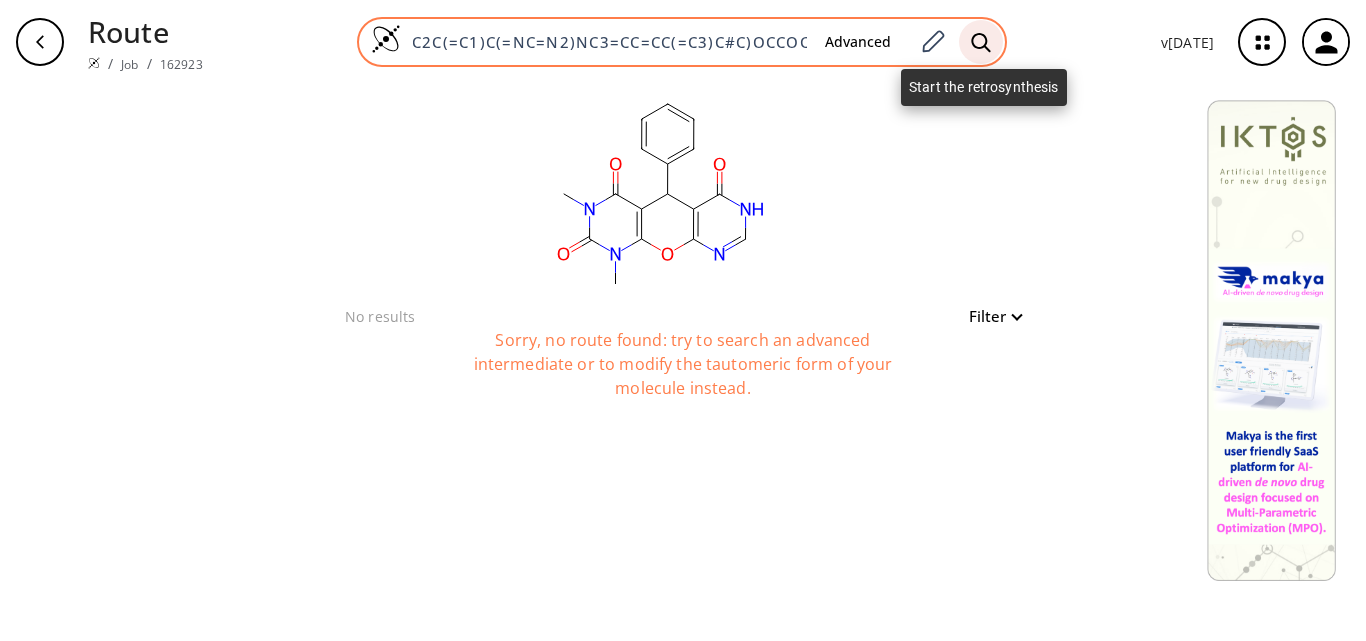 type on "COCCOC1=C(C=C2C(=C1)C(=NC=N2)NC3=CC=CC(=C3)C#C)OCCOC" 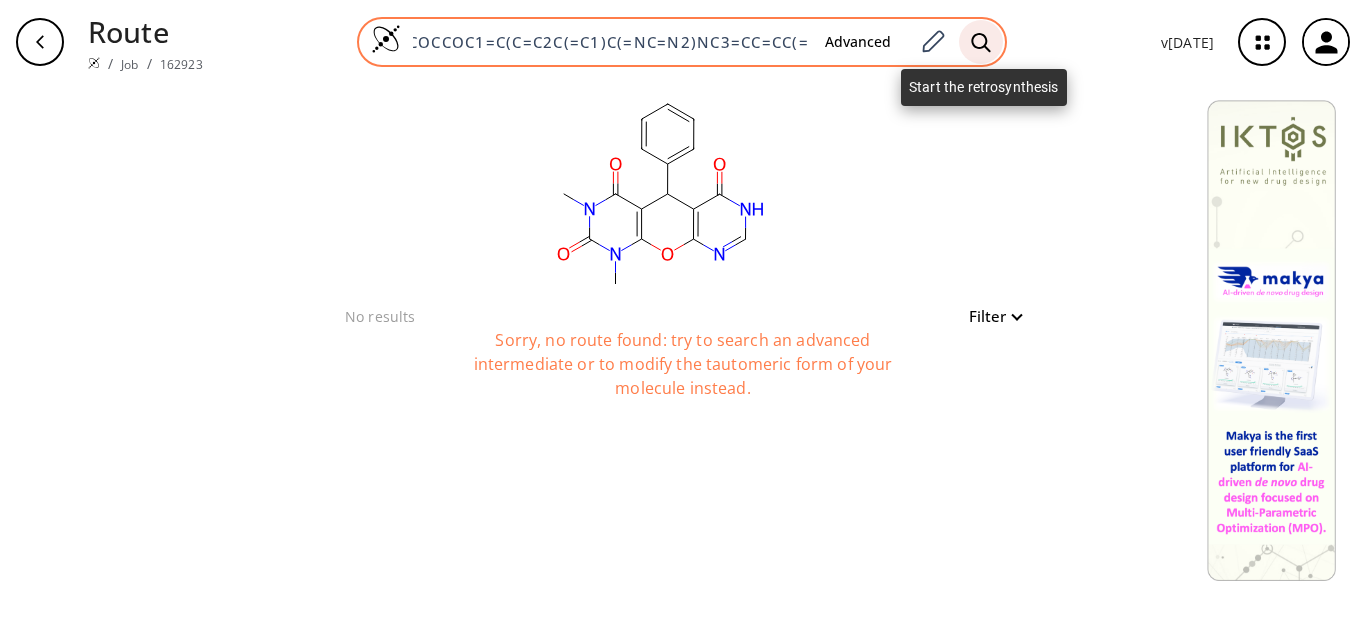 click 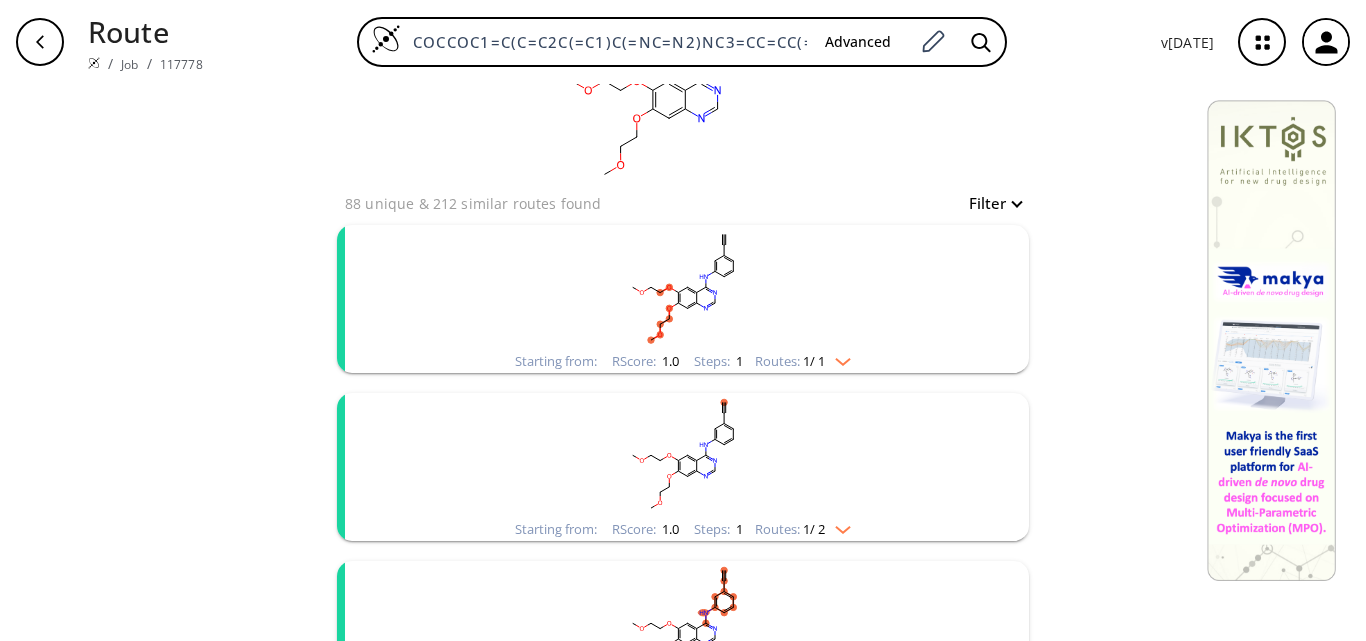 scroll, scrollTop: 100, scrollLeft: 0, axis: vertical 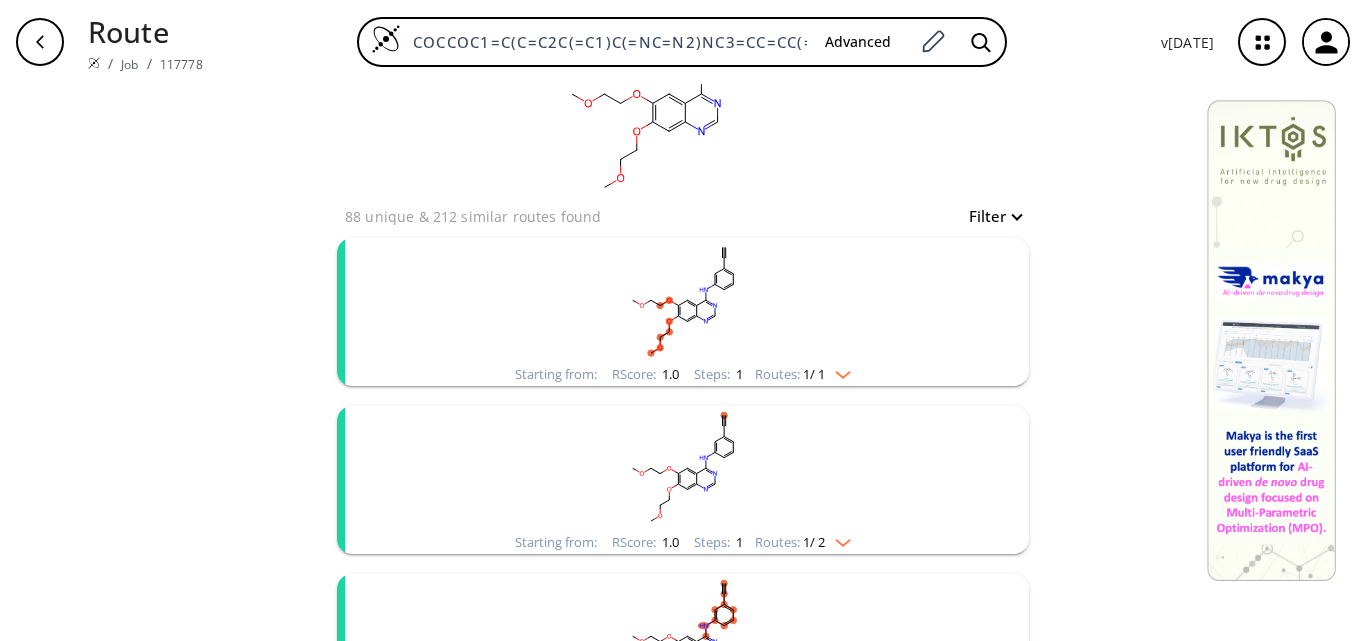 click 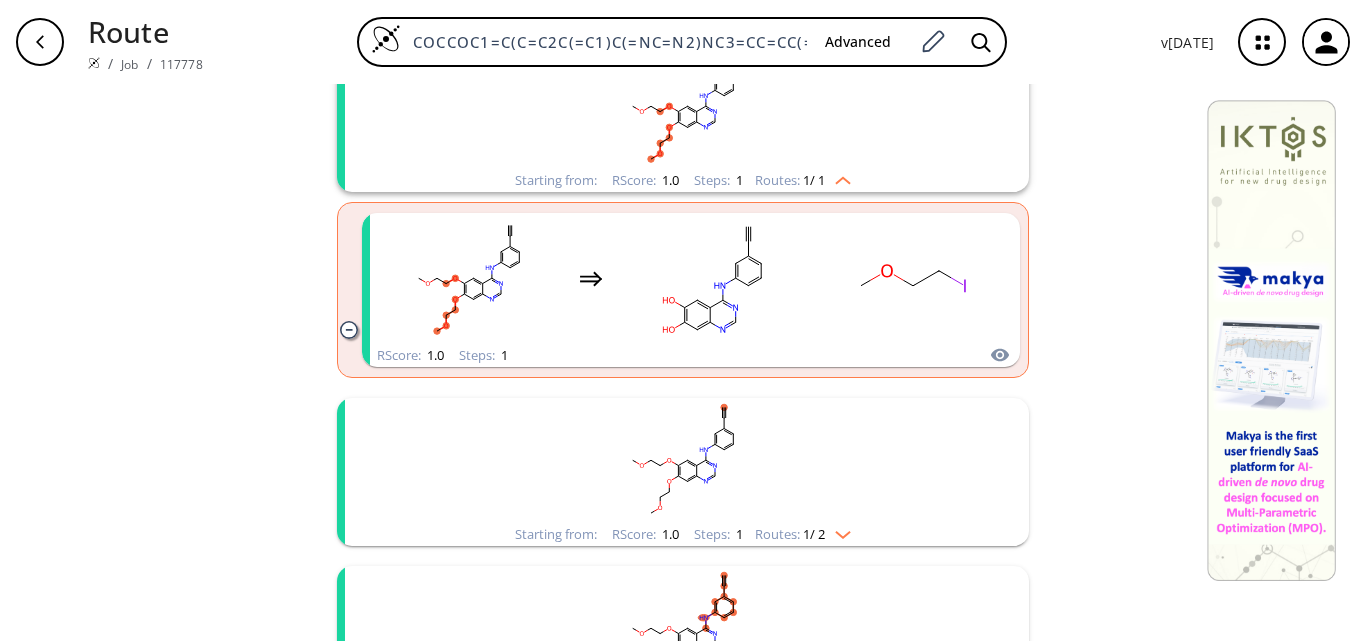 scroll, scrollTop: 200, scrollLeft: 0, axis: vertical 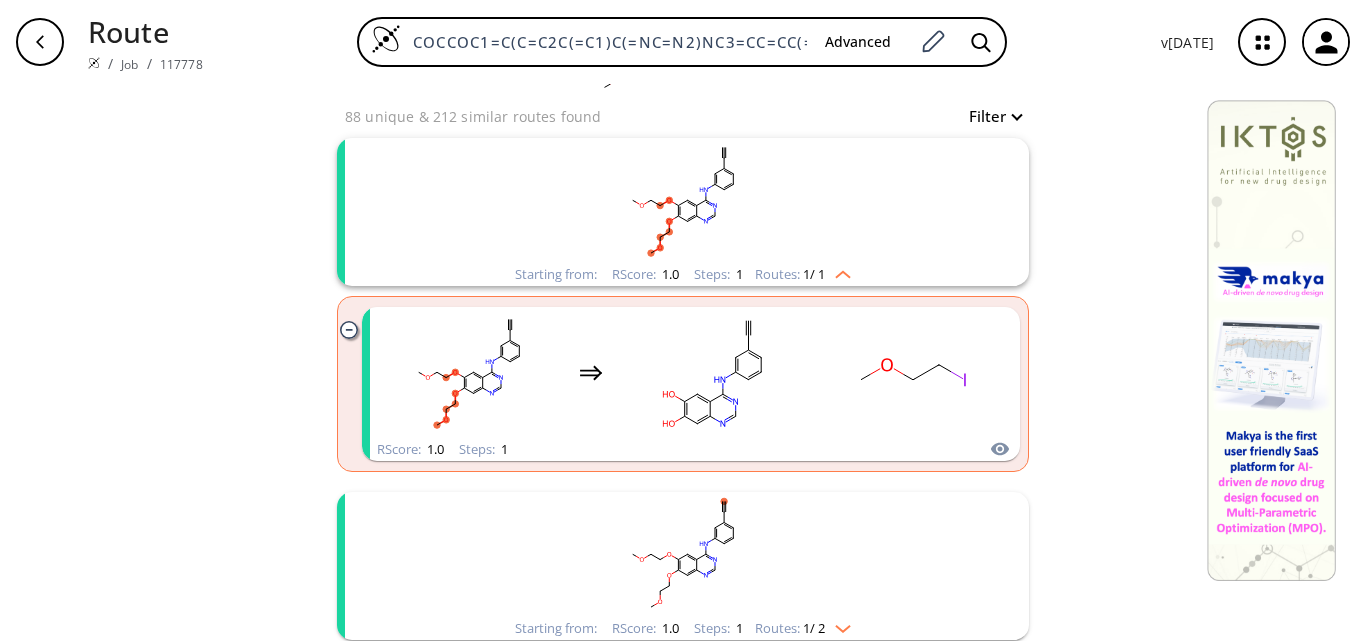 click 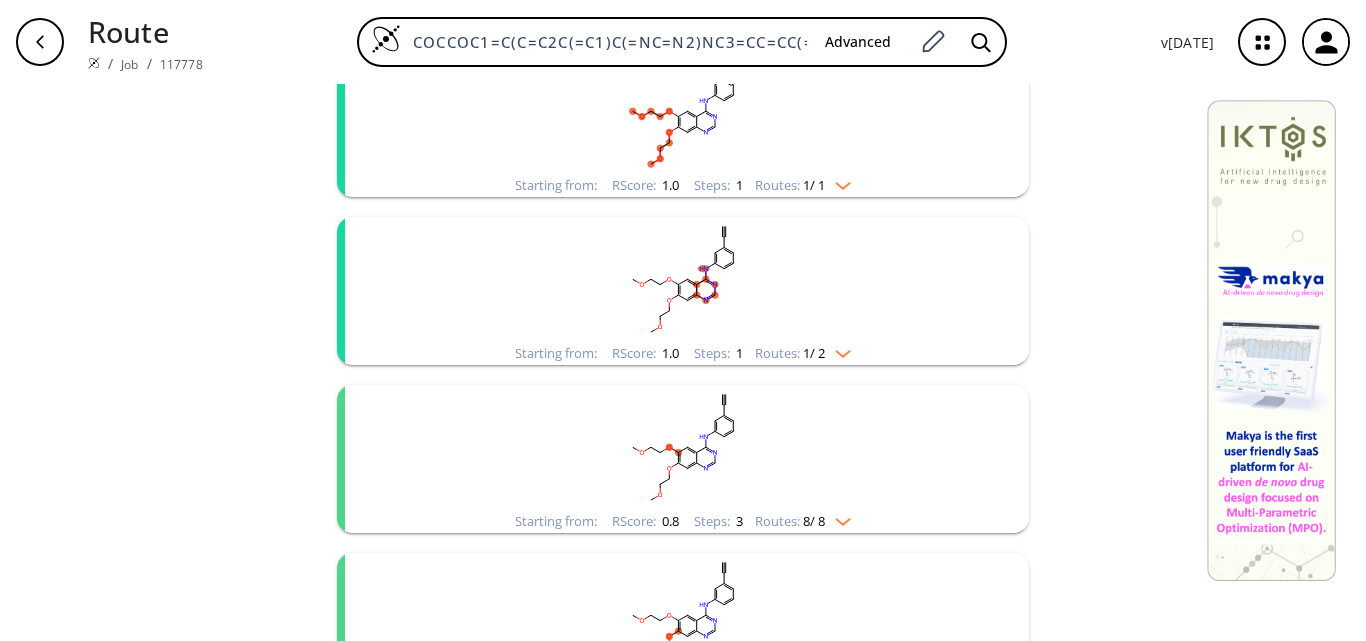scroll, scrollTop: 800, scrollLeft: 0, axis: vertical 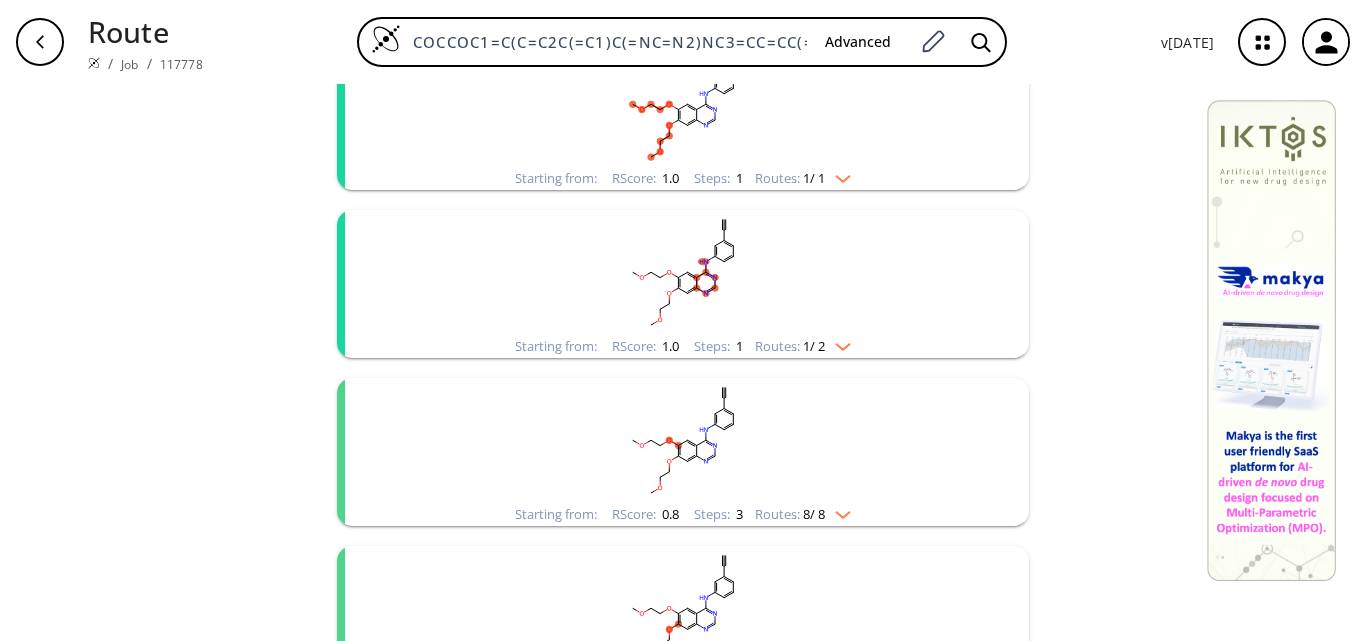 click 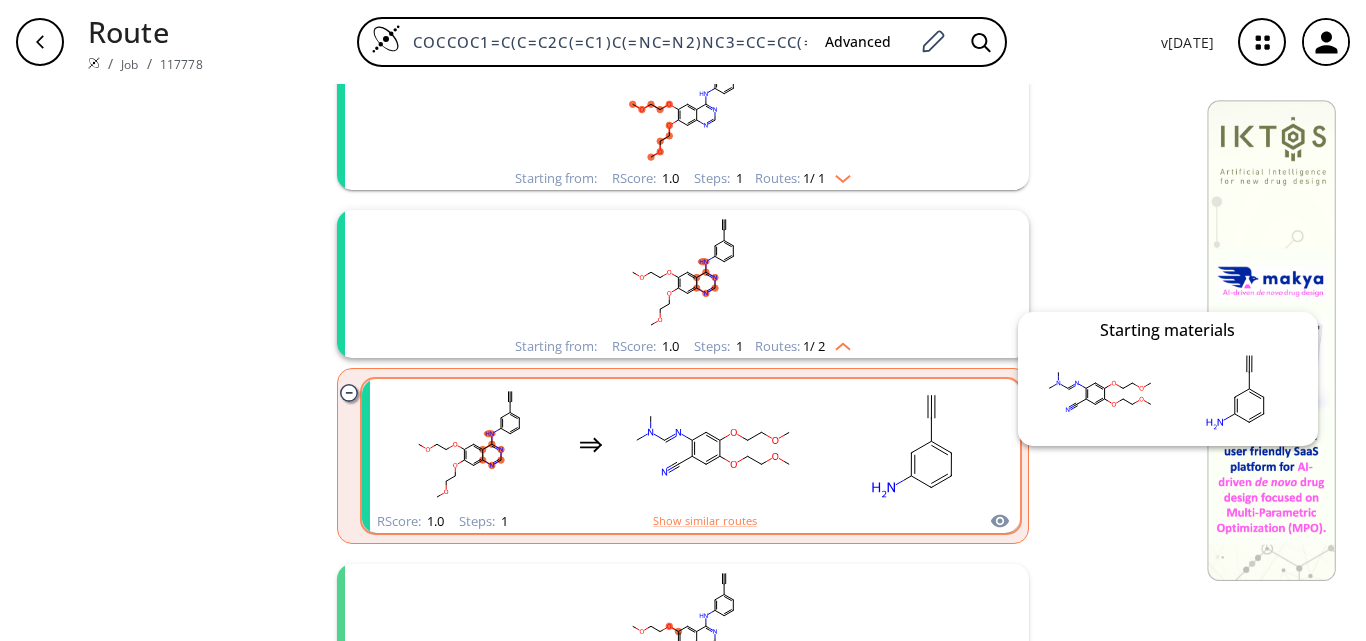 click 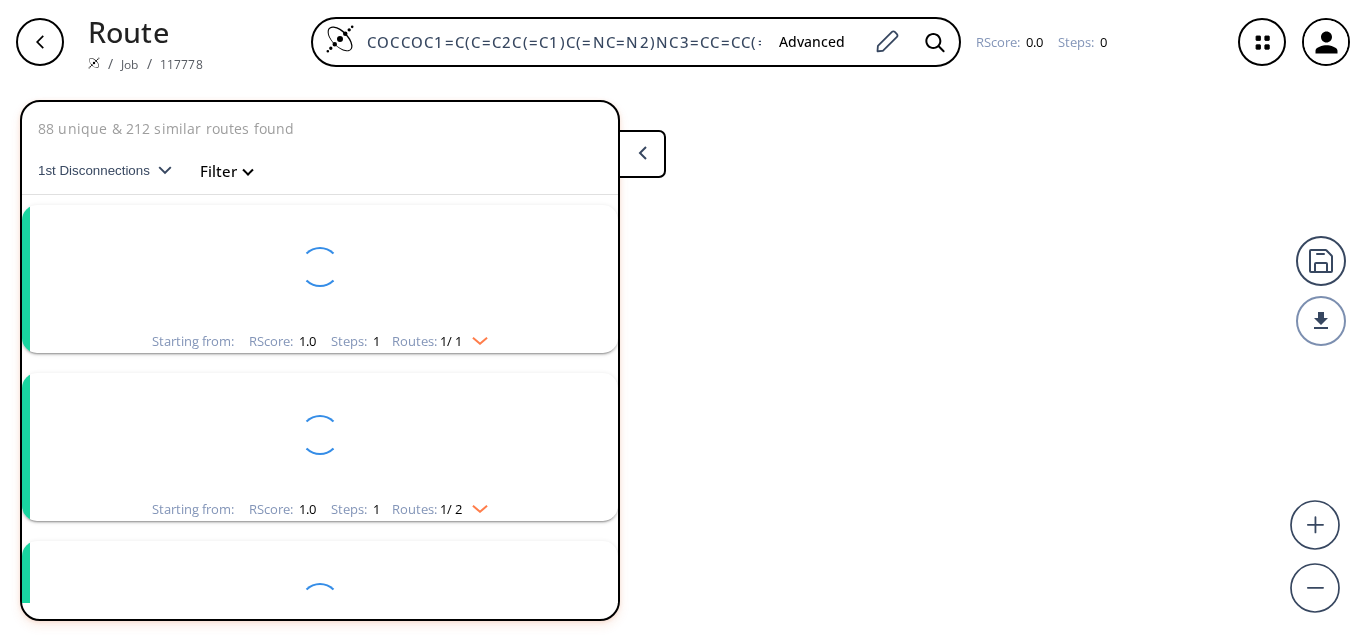 scroll, scrollTop: 0, scrollLeft: 0, axis: both 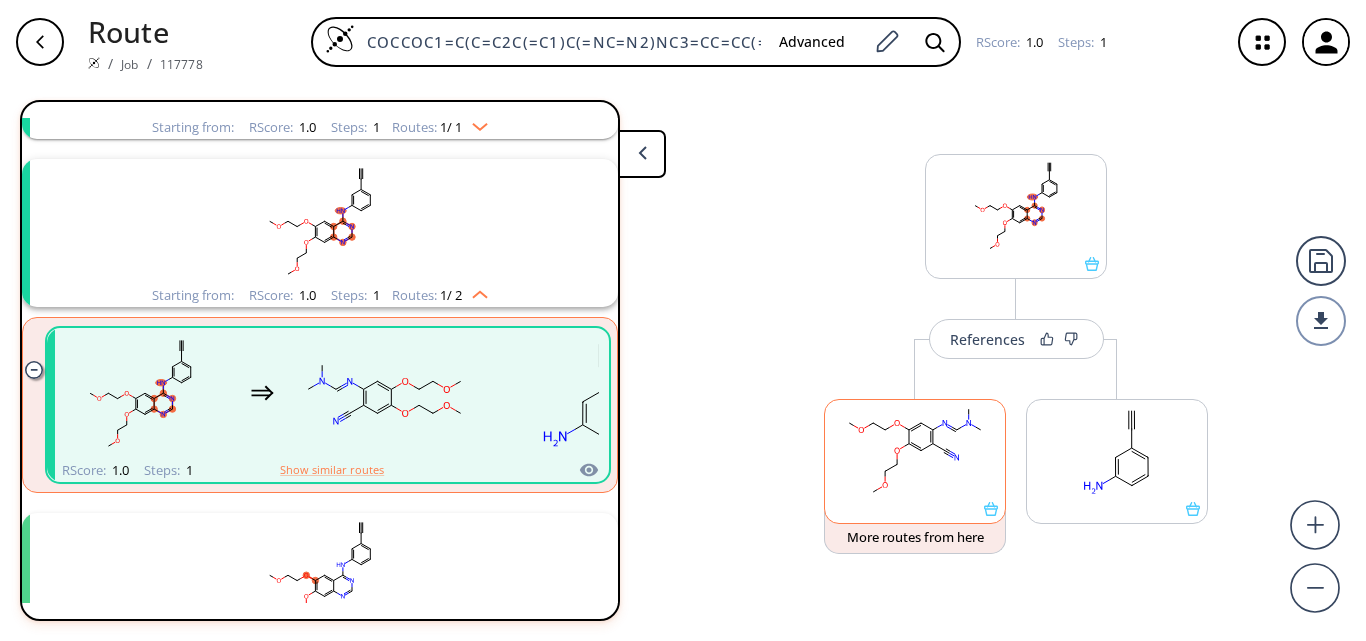 click 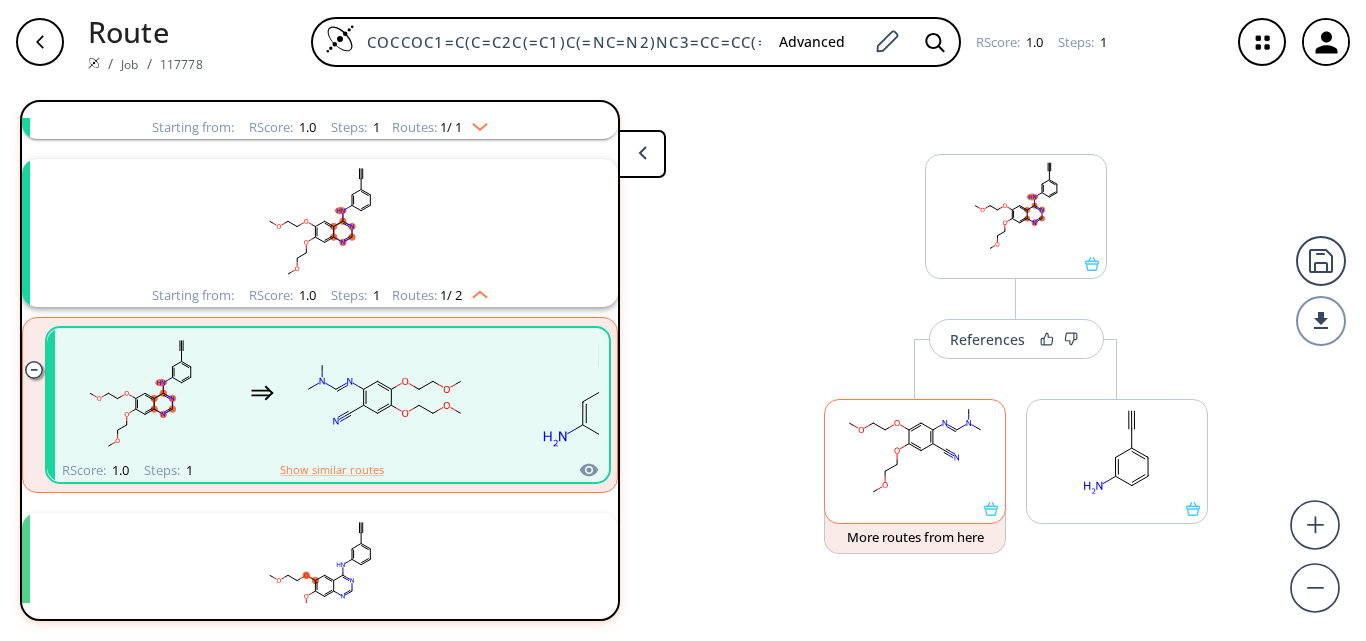 scroll, scrollTop: 0, scrollLeft: 0, axis: both 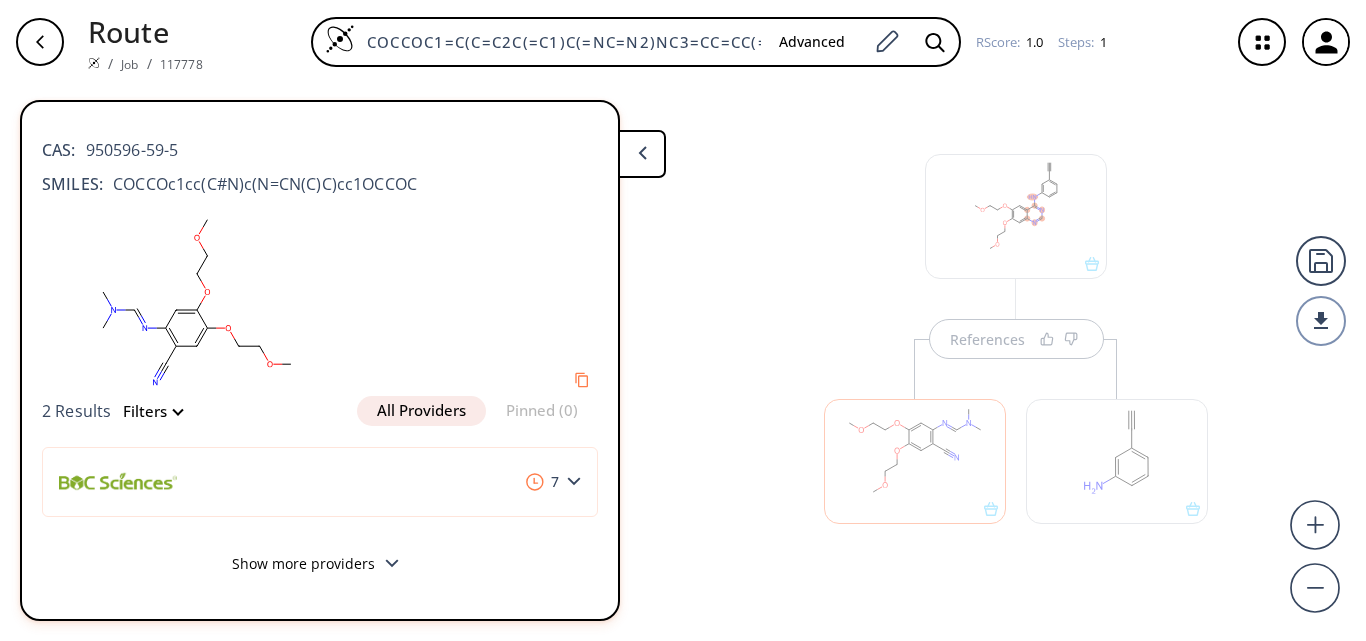 click at bounding box center (915, 451) 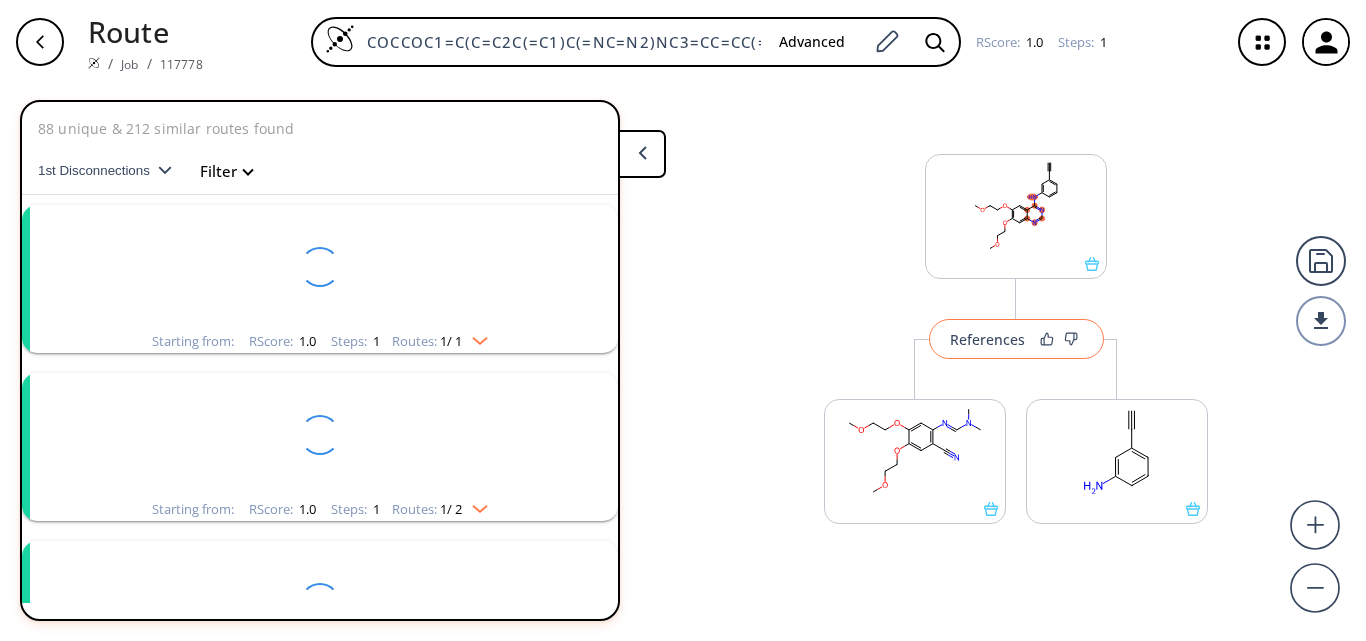 scroll, scrollTop: 718, scrollLeft: 0, axis: vertical 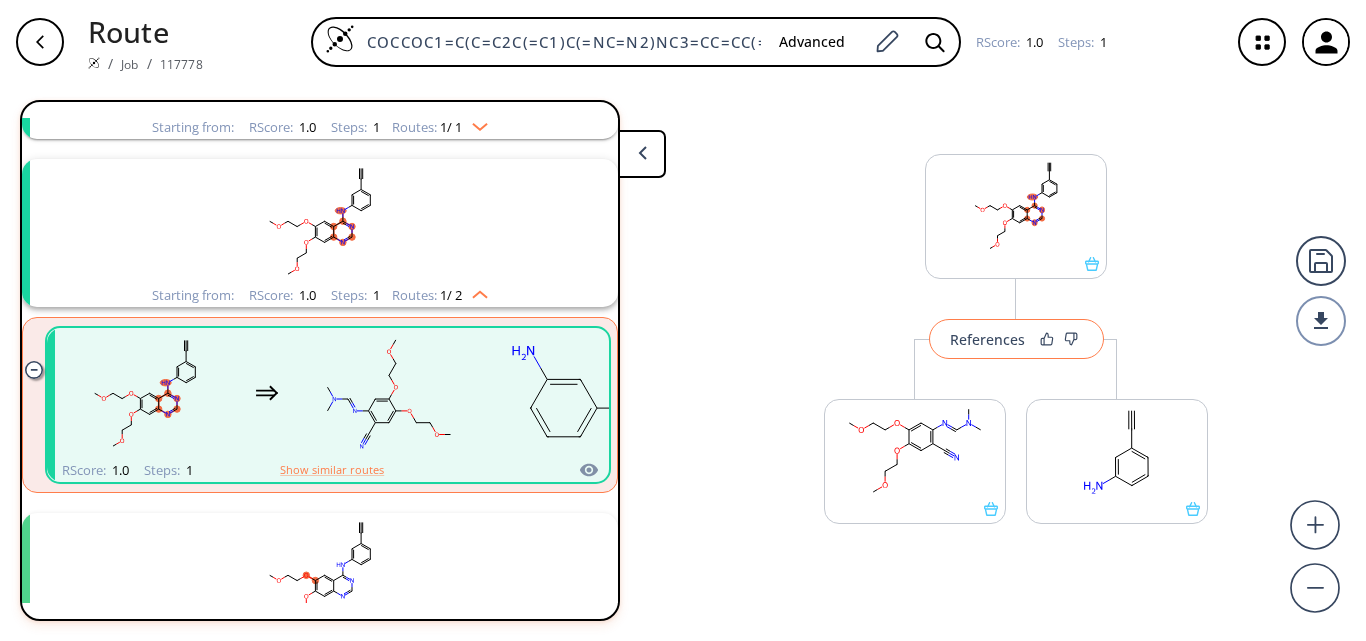 click on "References" at bounding box center (987, 339) 